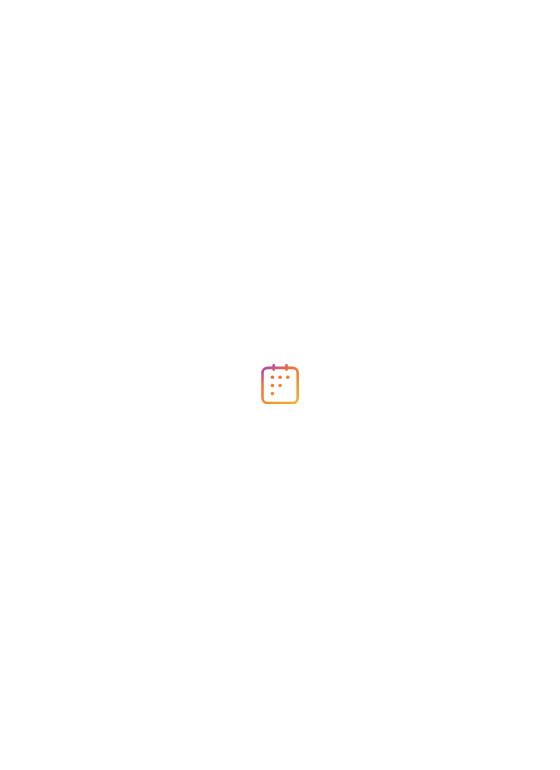 scroll, scrollTop: 0, scrollLeft: 0, axis: both 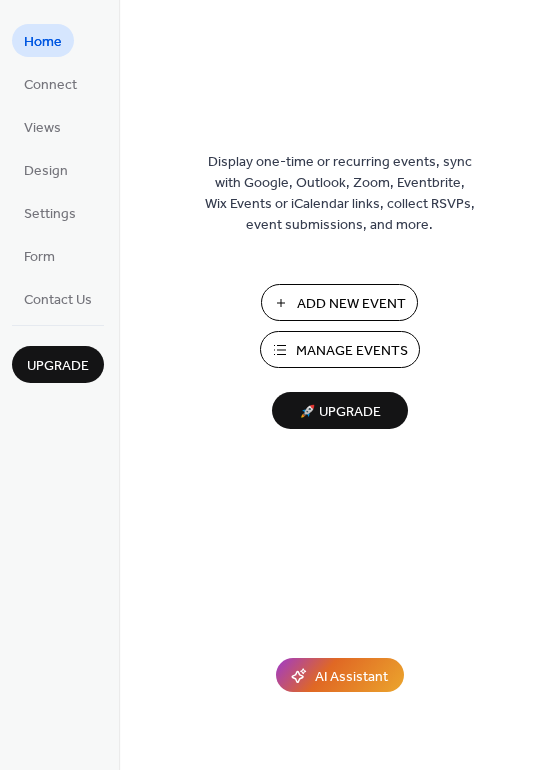 click on "Display one-time or recurring events, sync with Google, Outlook, Zoom, Eventbrite, Wix Events or iCalendar links, collect RSVPs, event submissions, and more. Add New Event Manage Events 🚀 Upgrade" at bounding box center (339, 417) 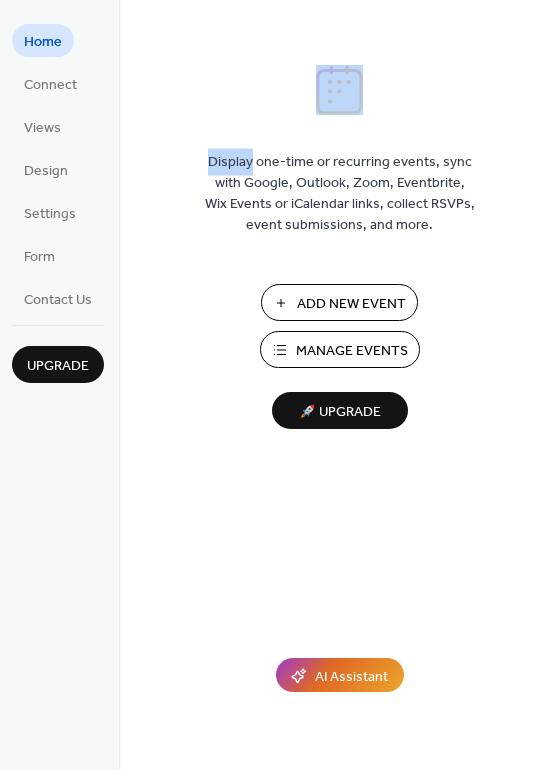 click on "Display one-time or recurring events, sync with Google, Outlook, Zoom, Eventbrite, Wix Events or iCalendar links, collect RSVPs, event submissions, and more. Add New Event Manage Events 🚀 Upgrade" at bounding box center (339, 417) 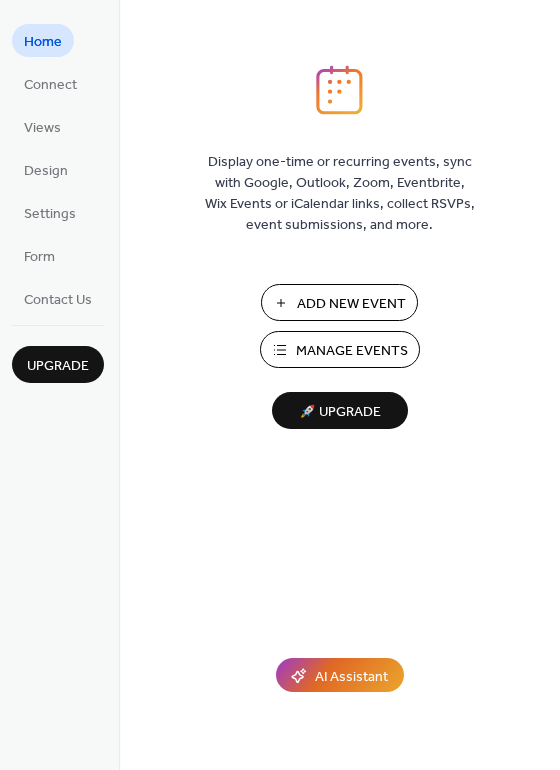 click on "Add New Event" at bounding box center (339, 302) 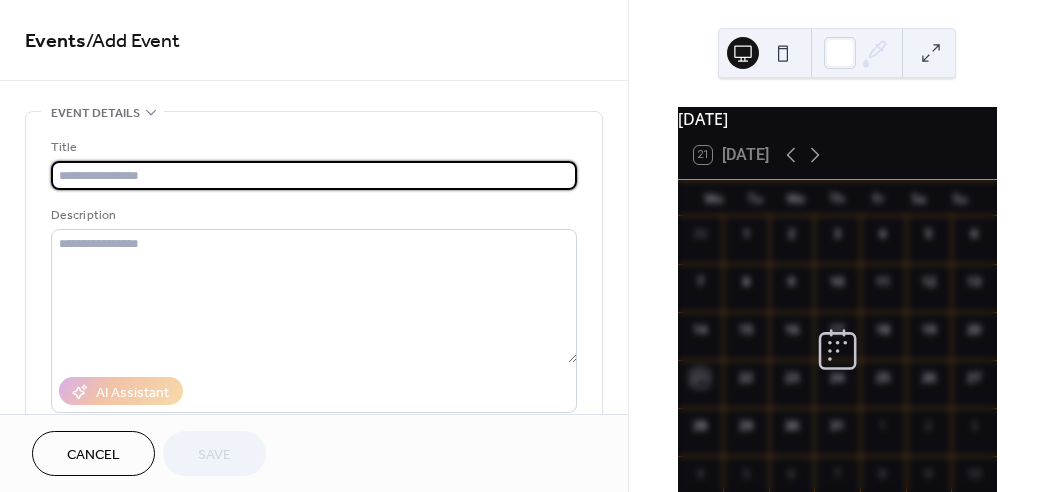 scroll, scrollTop: 0, scrollLeft: 0, axis: both 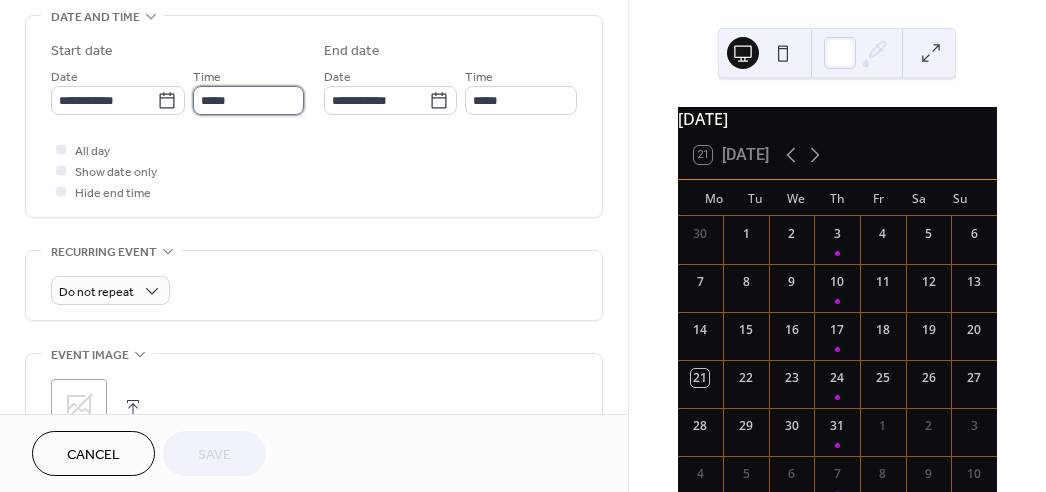 click on "*****" at bounding box center [248, 100] 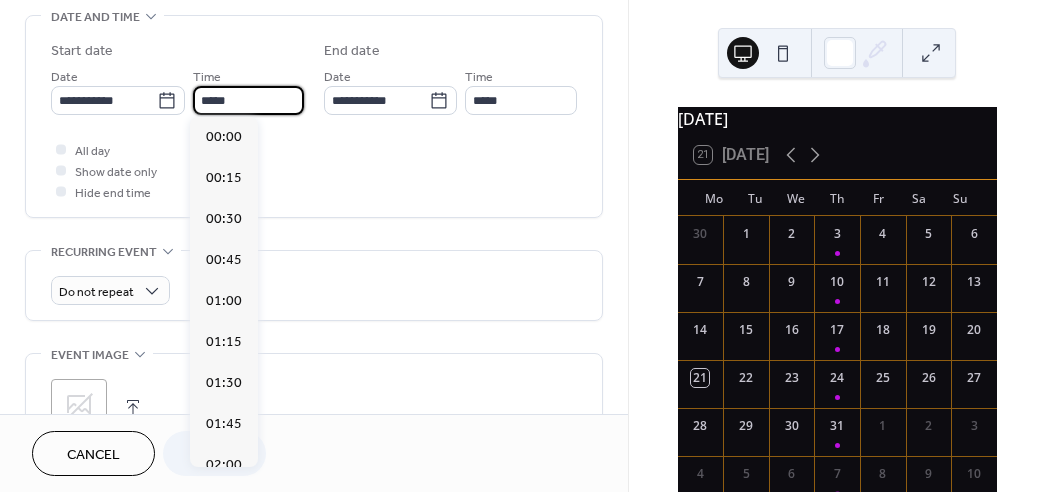 scroll, scrollTop: 1950, scrollLeft: 0, axis: vertical 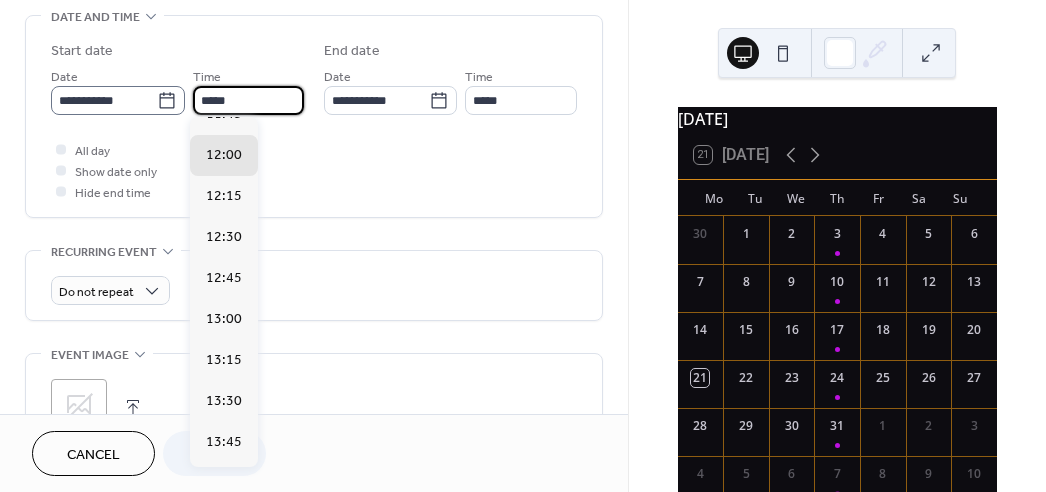 click 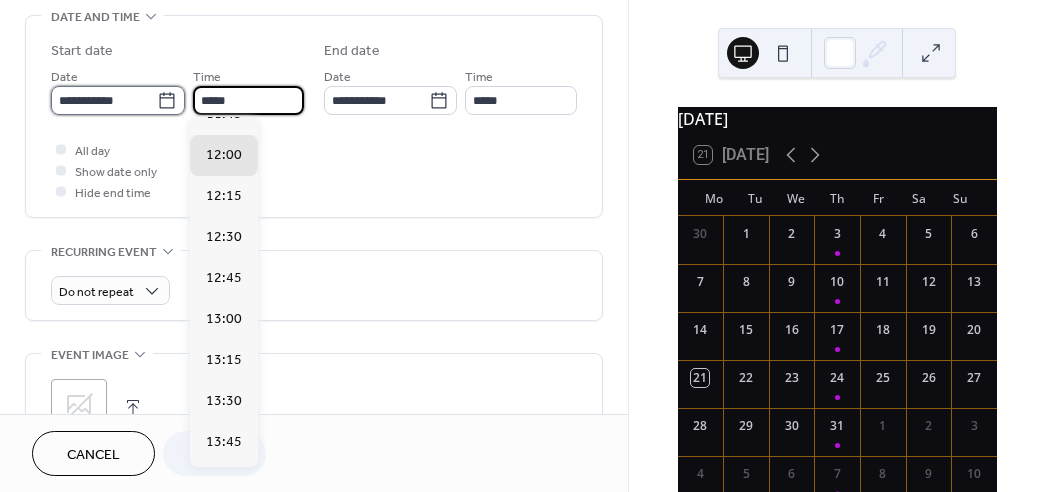 click on "**********" at bounding box center (104, 100) 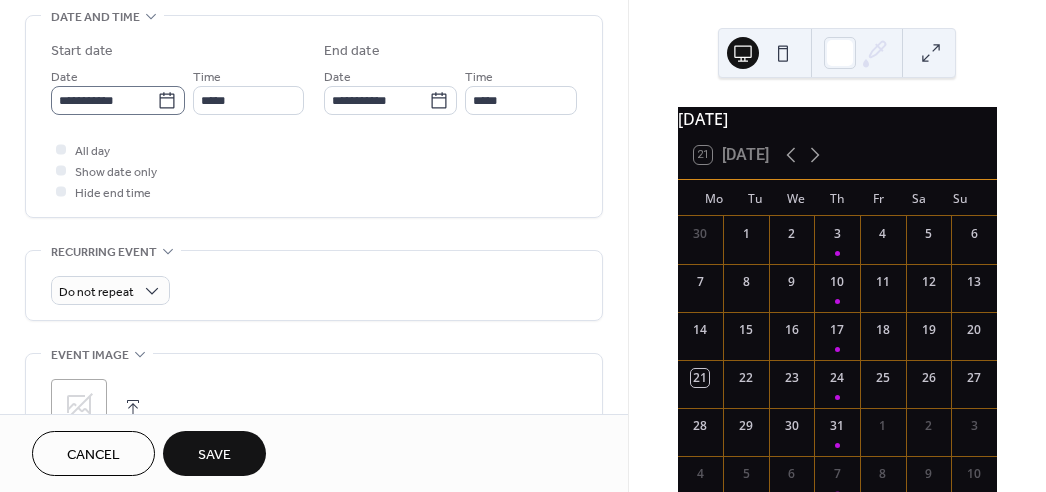 click 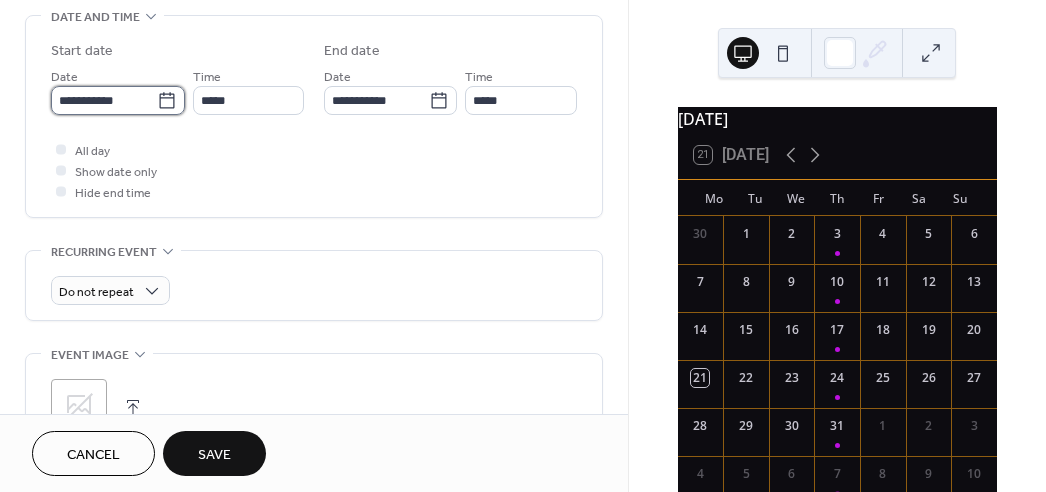 click on "**********" at bounding box center (104, 100) 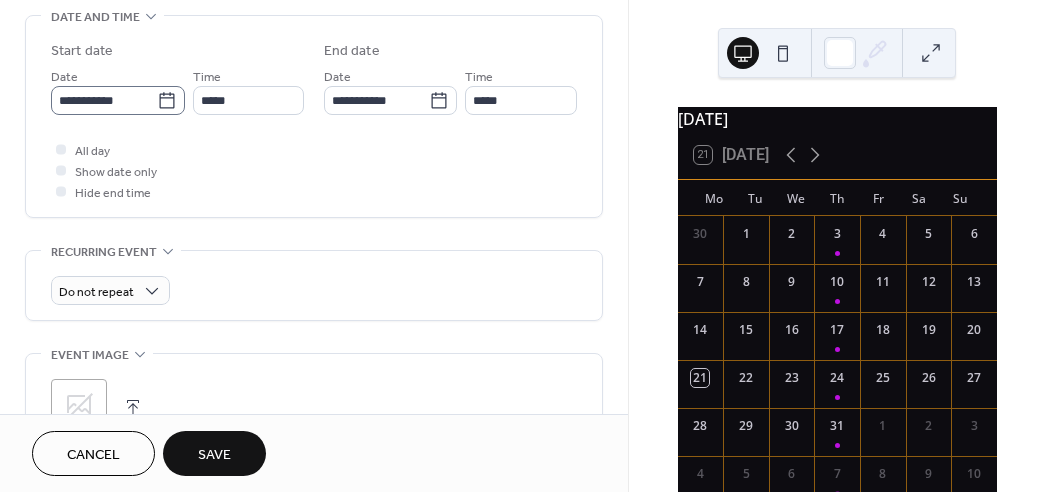 click on "**********" at bounding box center (118, 100) 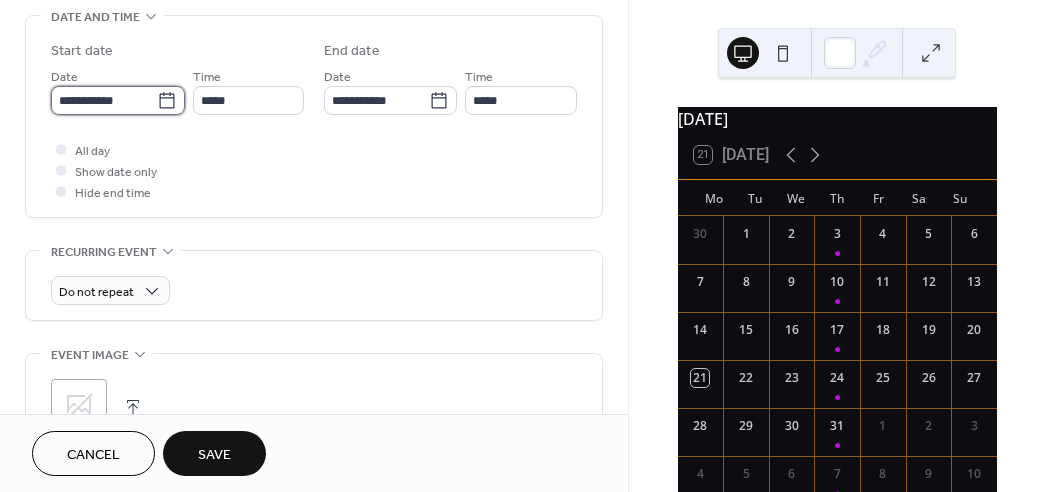 click on "**********" at bounding box center [104, 100] 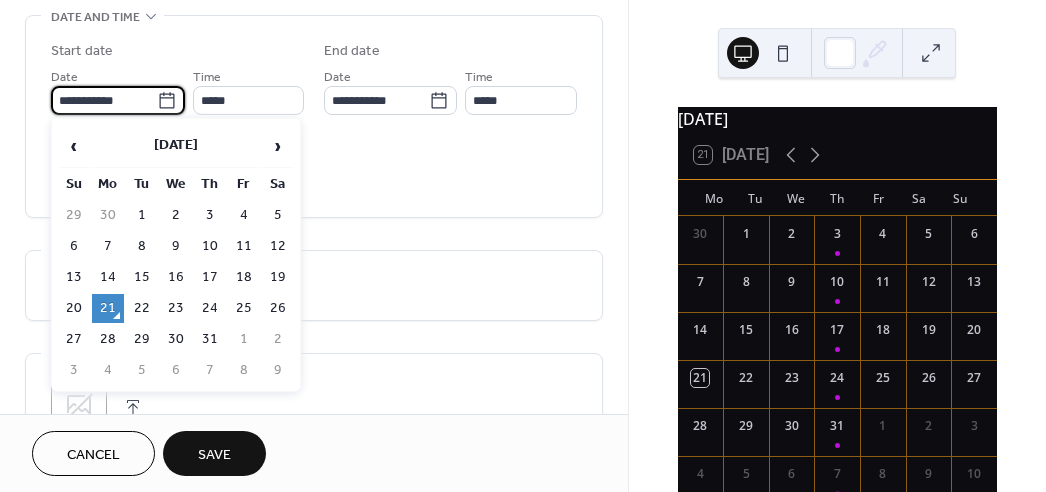 click 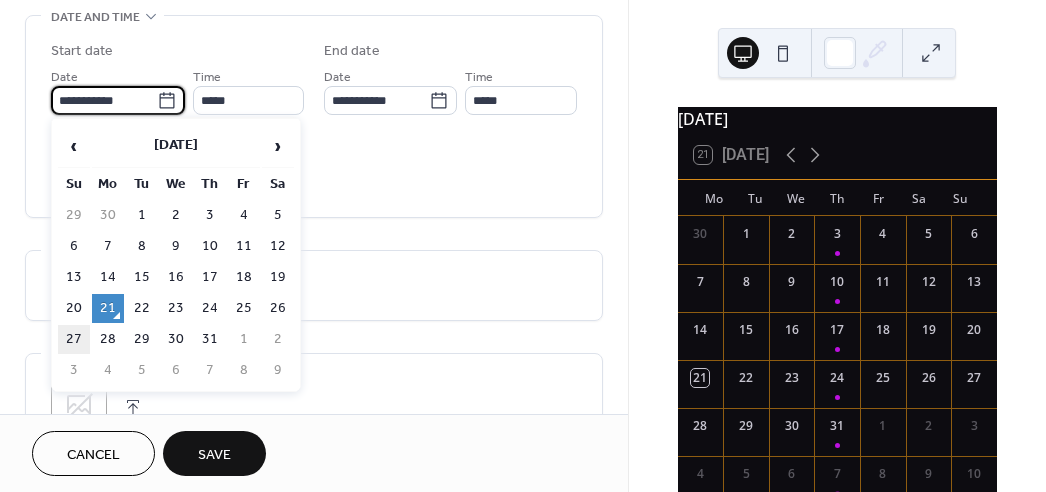click on "27" at bounding box center [74, 339] 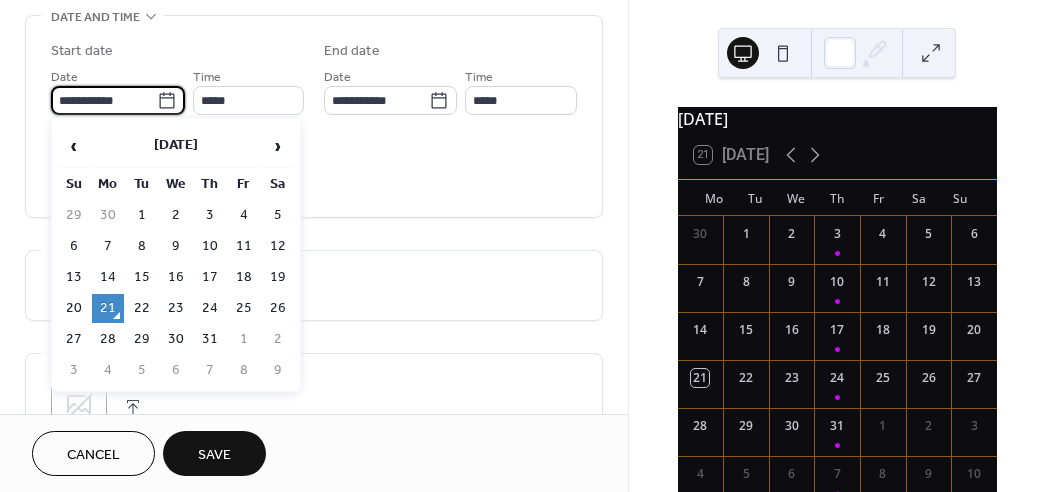 type on "**********" 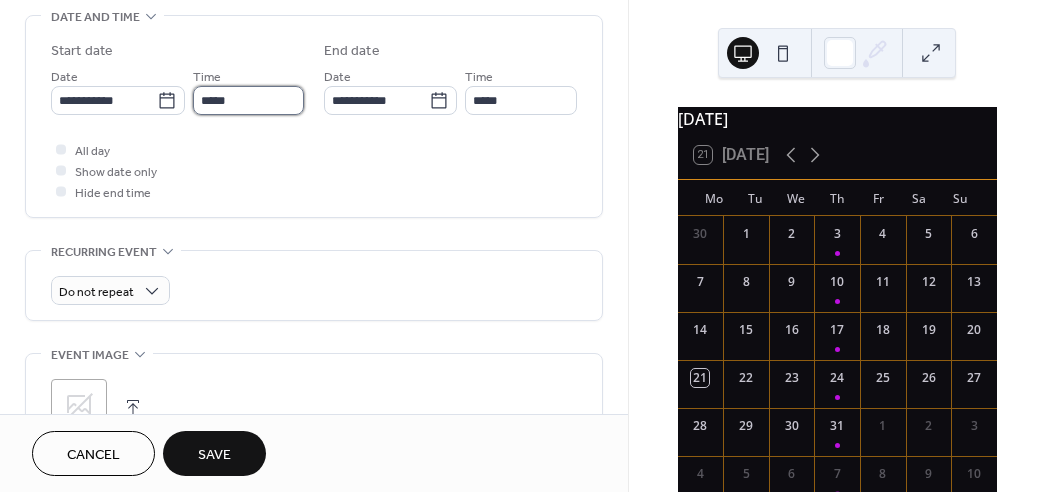 click on "*****" at bounding box center (248, 100) 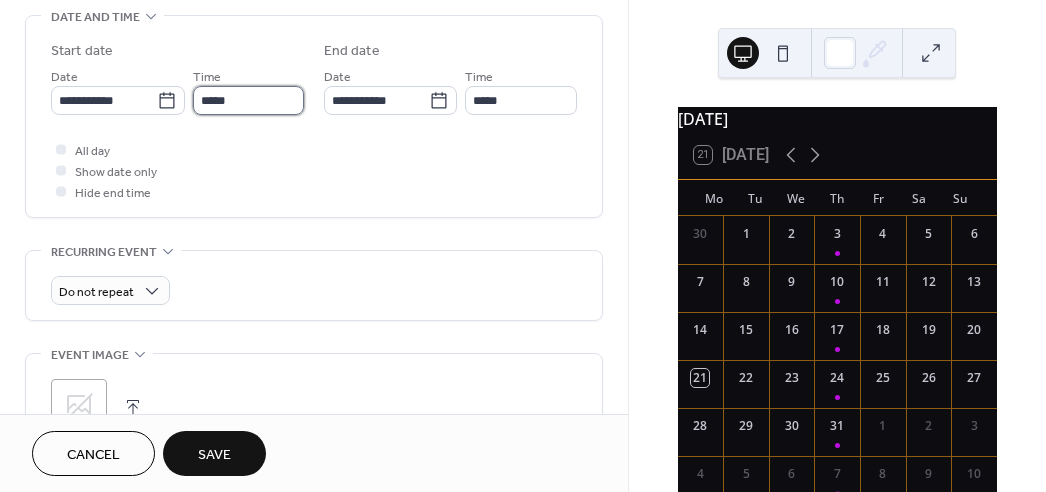 click on "*****" at bounding box center (248, 100) 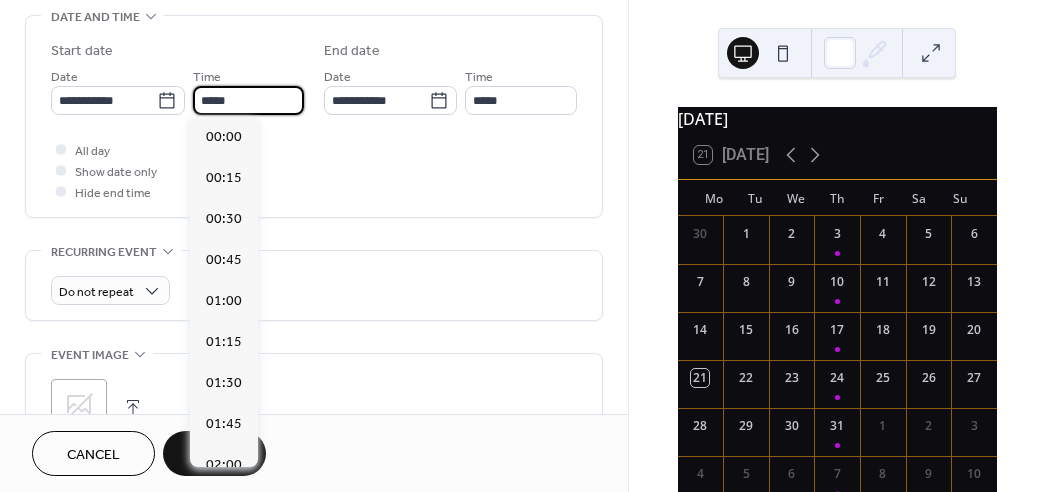 click on "*****" at bounding box center [248, 100] 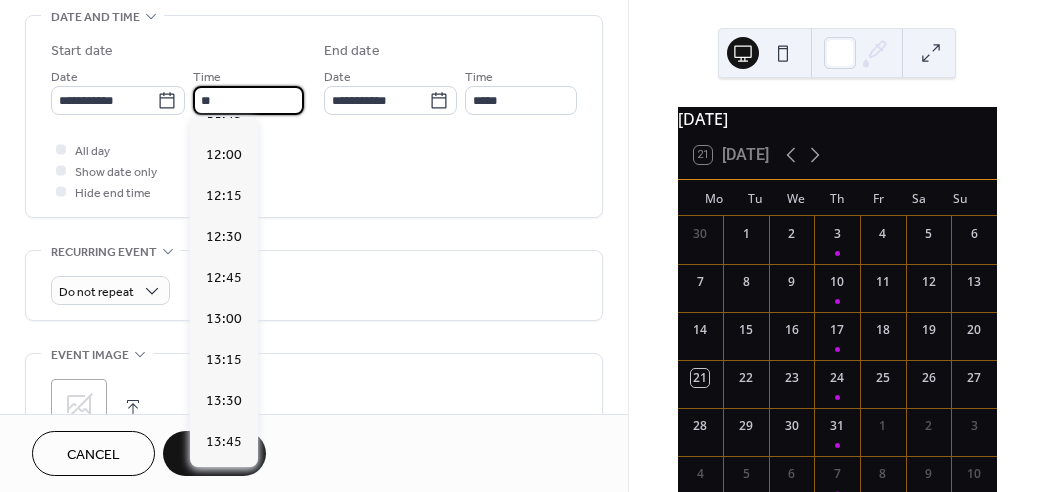 scroll, scrollTop: 3087, scrollLeft: 0, axis: vertical 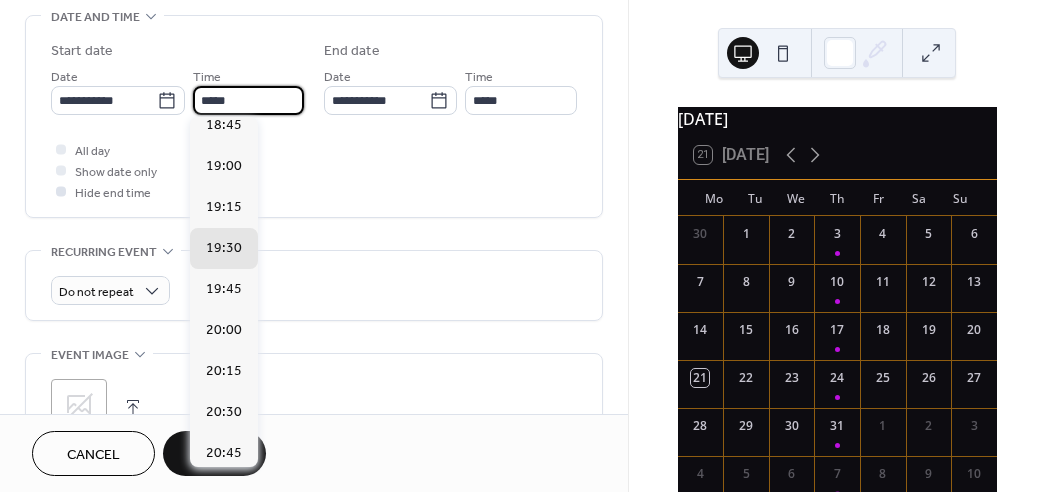 type on "*****" 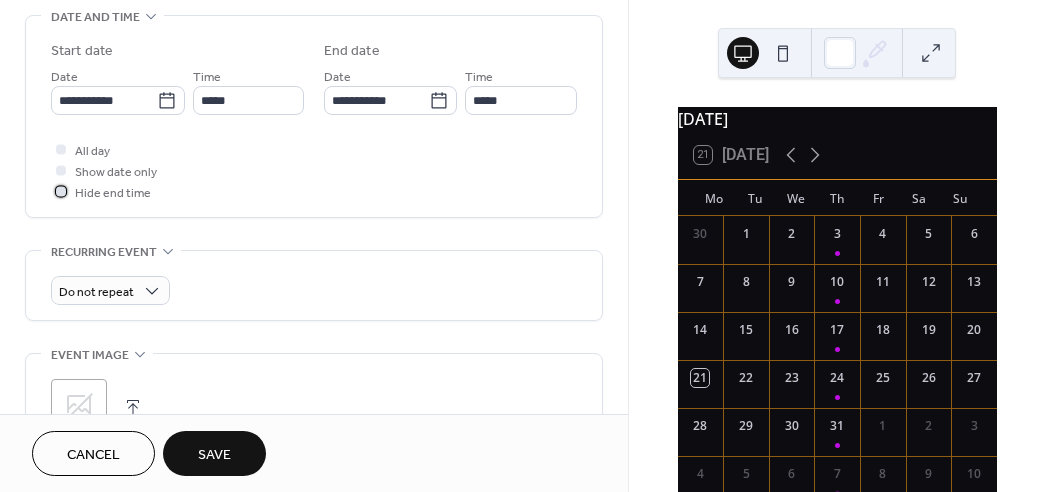 click on "Hide end time" at bounding box center (113, 193) 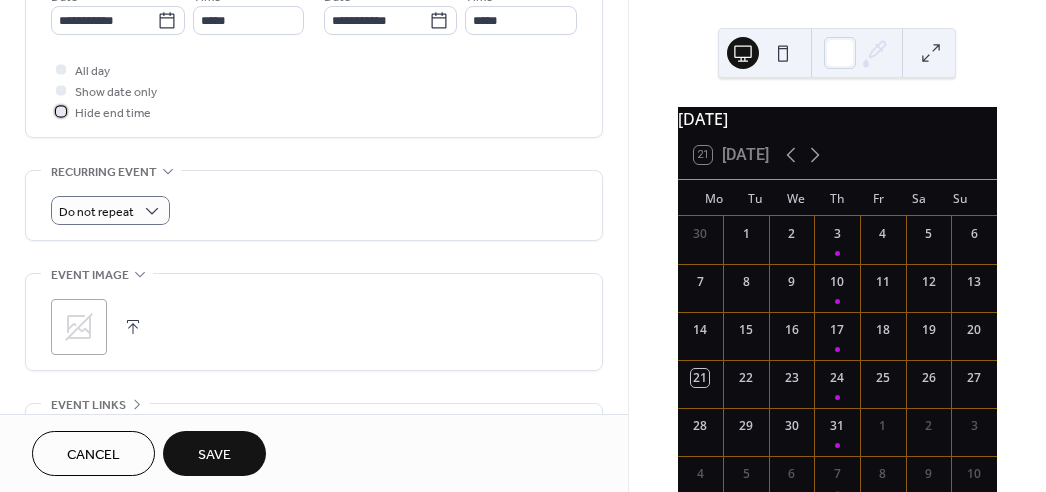 scroll, scrollTop: 727, scrollLeft: 0, axis: vertical 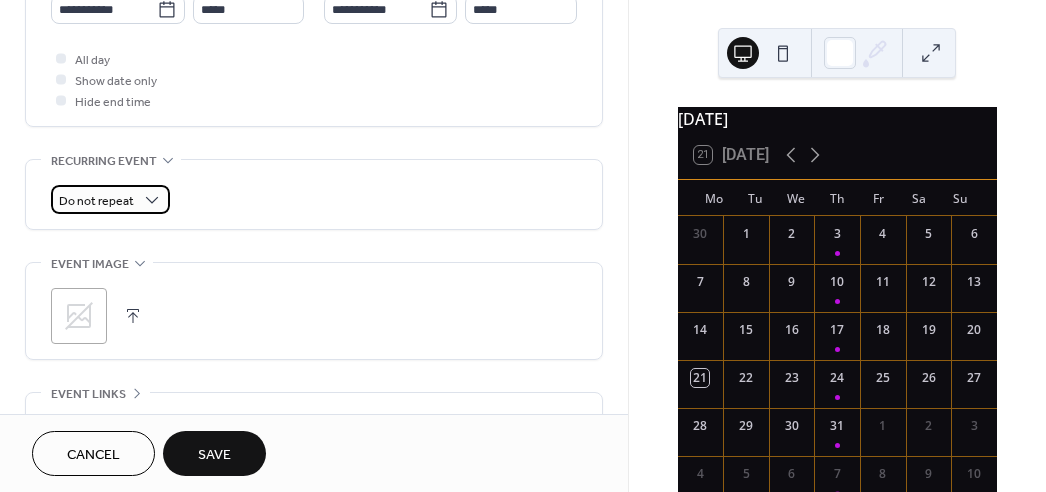 click on "Do not repeat" at bounding box center (96, 201) 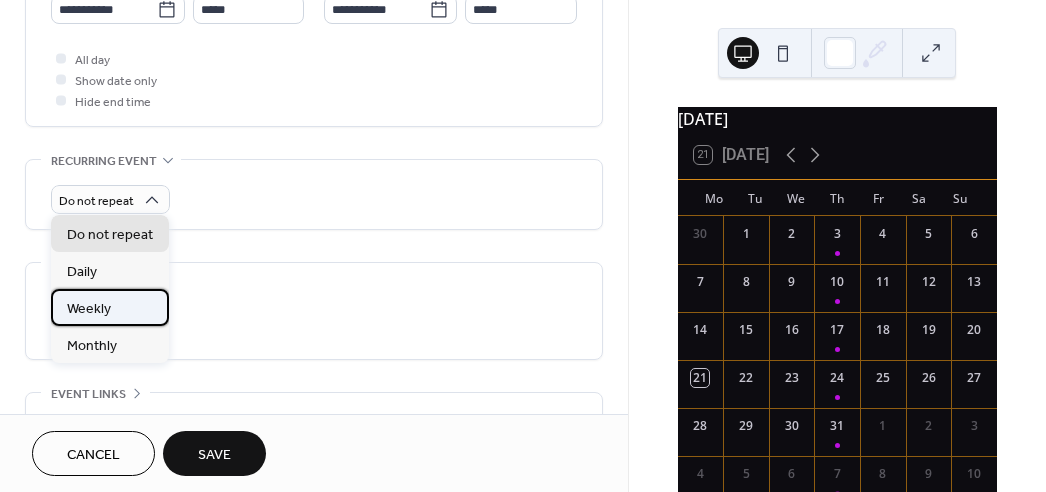 click on "Weekly" at bounding box center [89, 309] 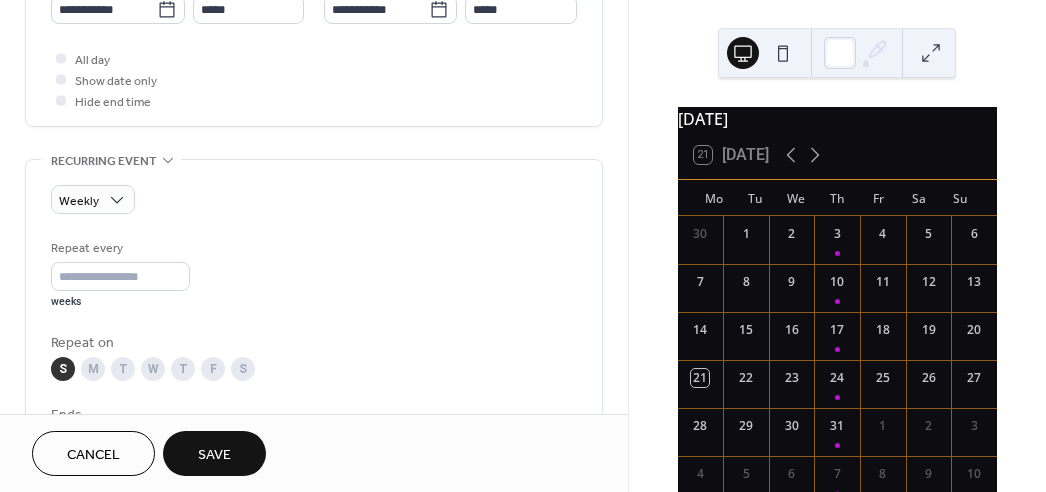 click on "Weekly Repeat every * weeks Repeat on S M T W T F S Ends ​ Never ​ Date Excluded dates   Pick date to exclude" at bounding box center [314, 369] 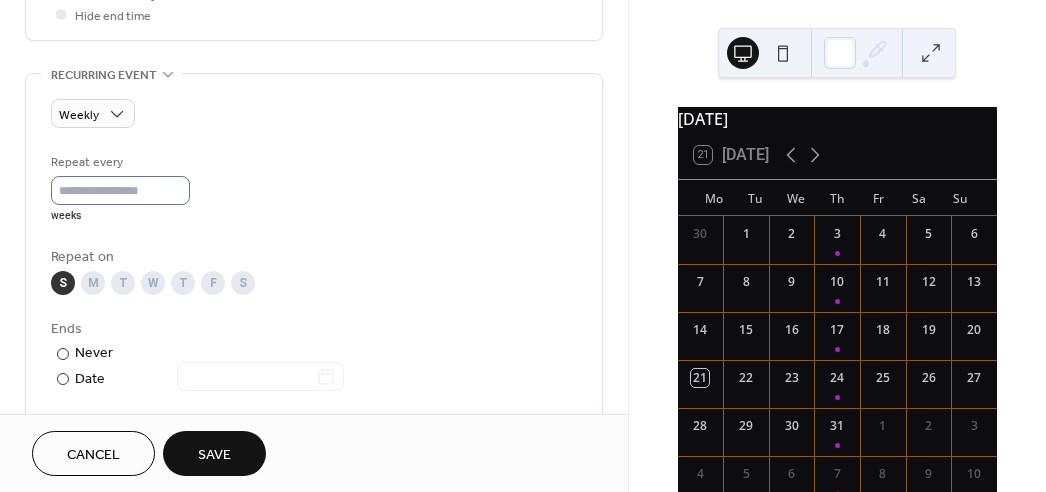 scroll, scrollTop: 818, scrollLeft: 0, axis: vertical 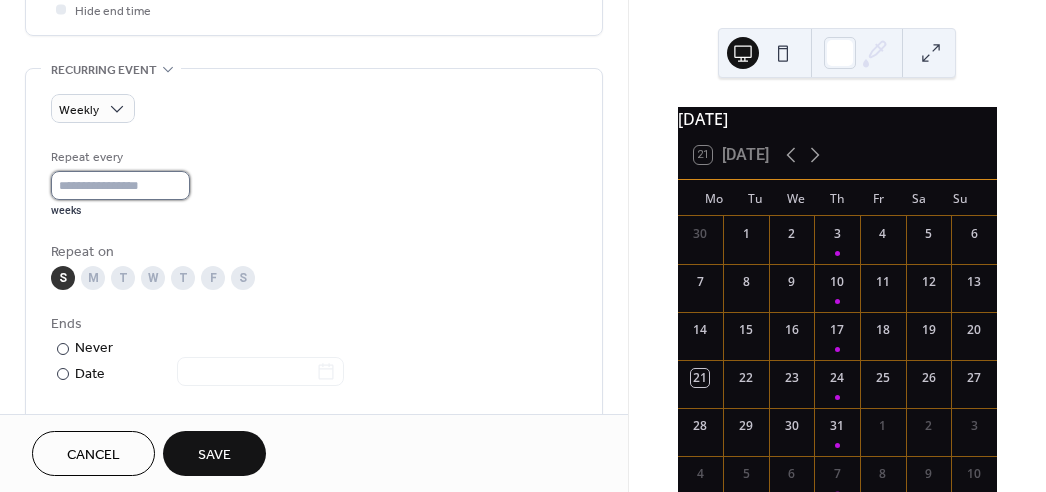 click on "*" at bounding box center [120, 185] 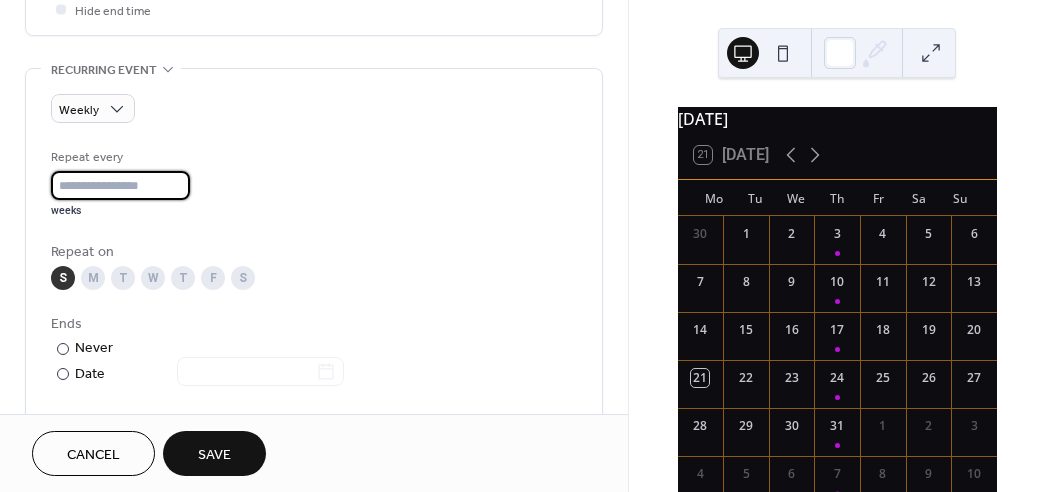 scroll, scrollTop: 909, scrollLeft: 0, axis: vertical 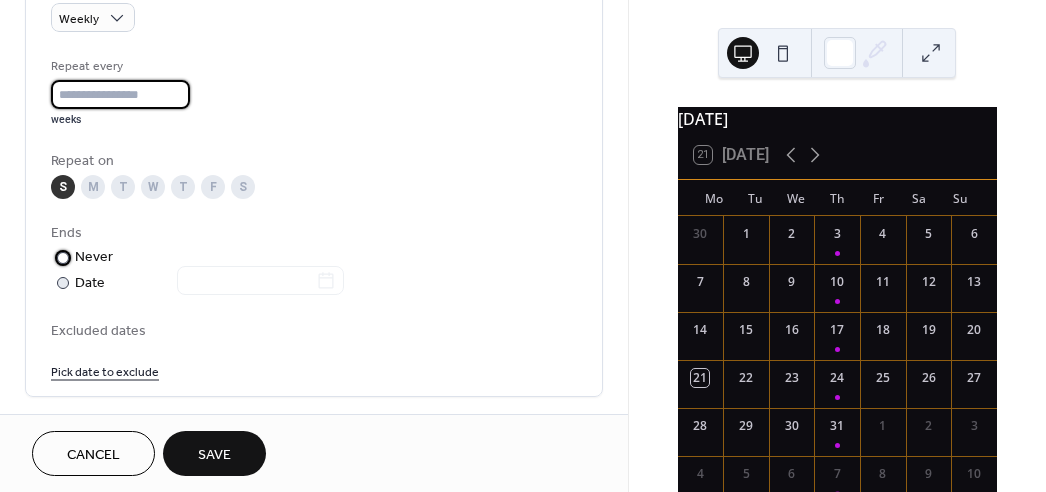 click on "Never" at bounding box center (94, 257) 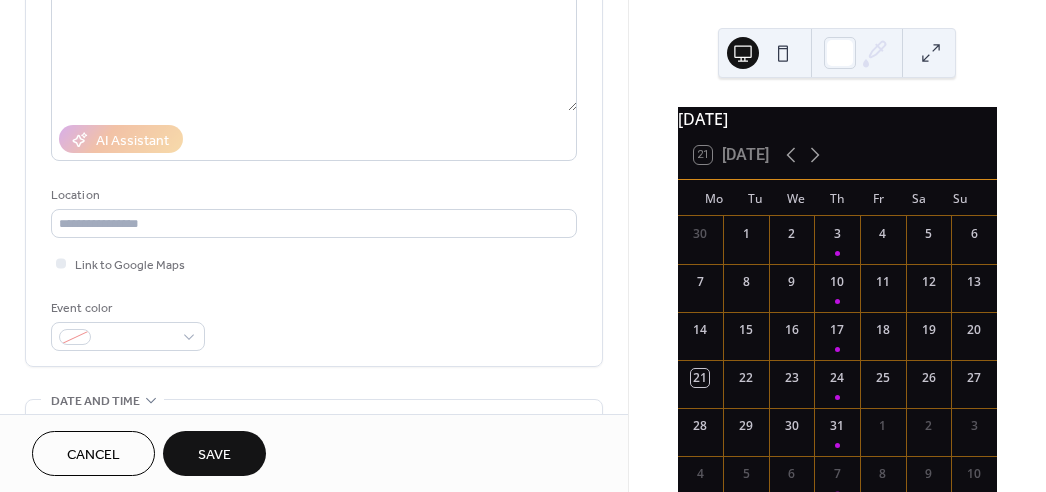 scroll, scrollTop: 0, scrollLeft: 0, axis: both 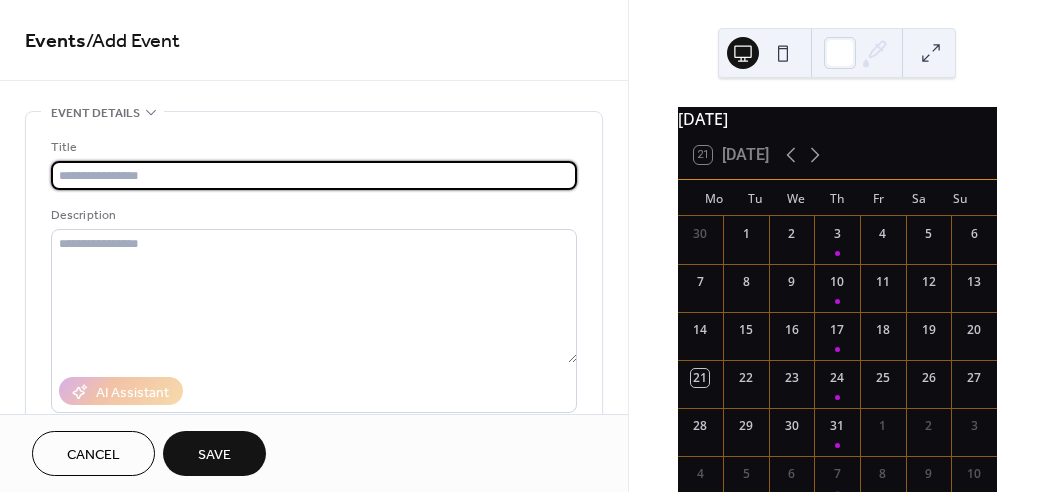 click at bounding box center (314, 175) 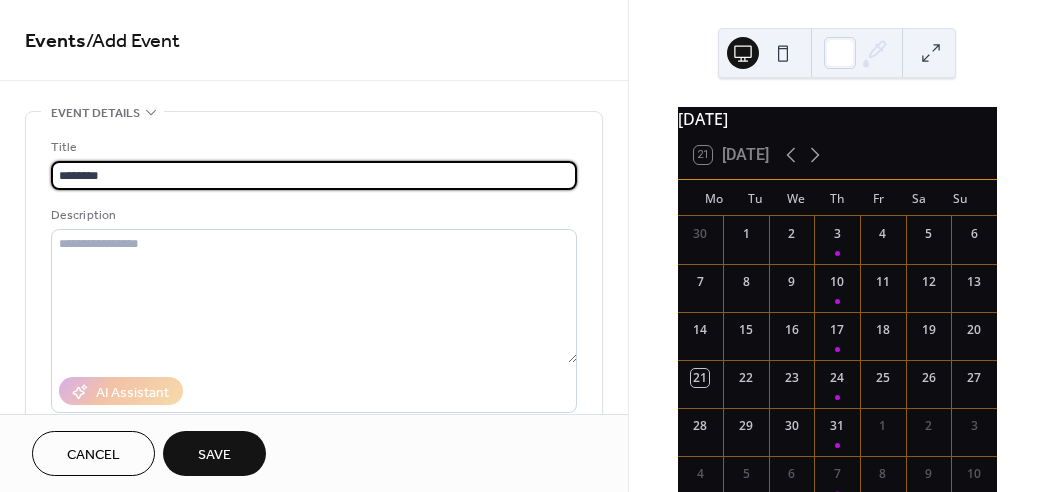 type on "********" 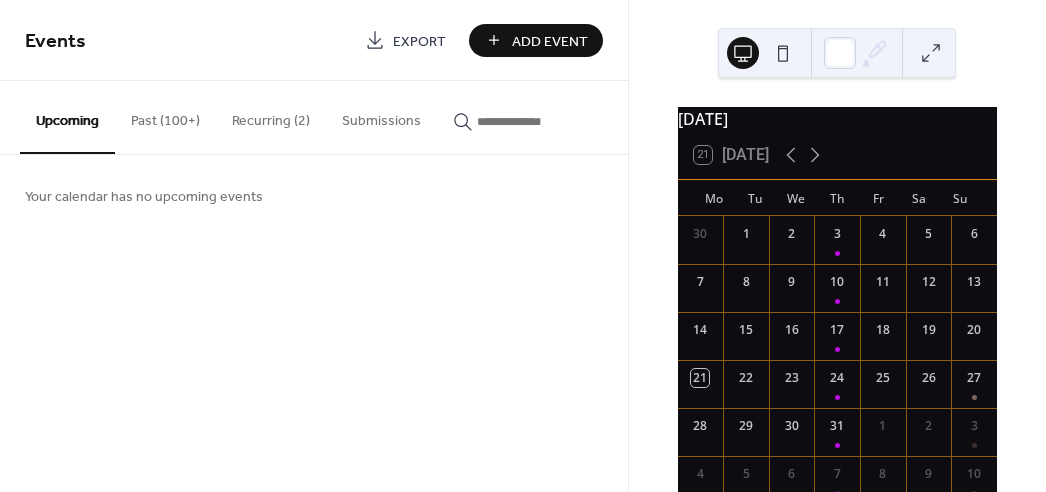 click on "July 2025 21 Today Mo Tu We Th Fr Sa Su 30 1 2 3 4 5 6 7 8 9 10 11 12 13 14 15 16 17 18 19 20 21 22 23 24 25 26 27 28 29 30 31 1 2 3 4 5 6 7 8 9 10" at bounding box center [837, 246] 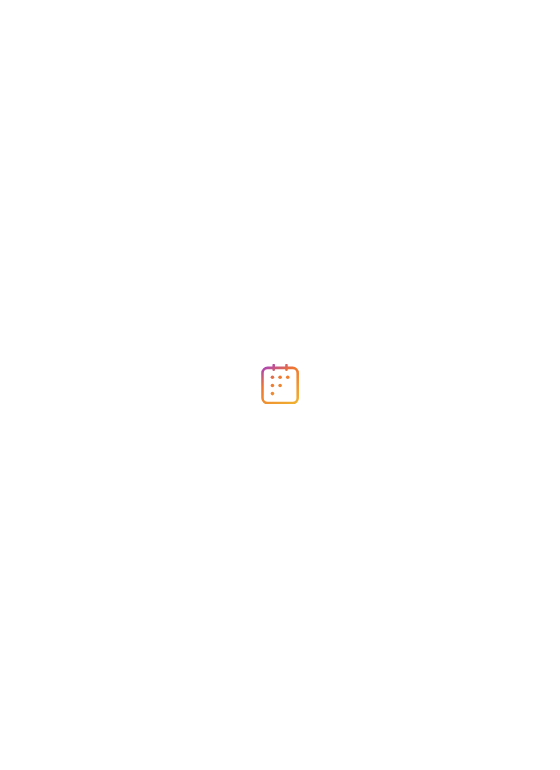 scroll, scrollTop: 0, scrollLeft: 0, axis: both 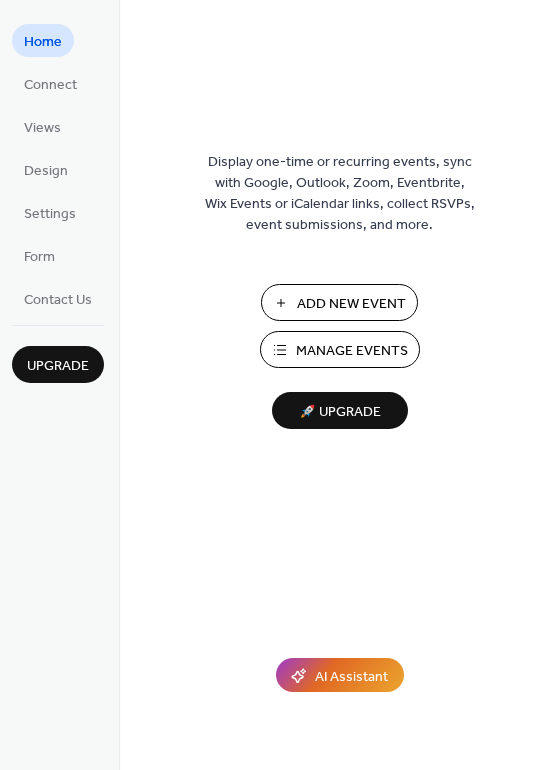 click on "Add New Event" at bounding box center (351, 304) 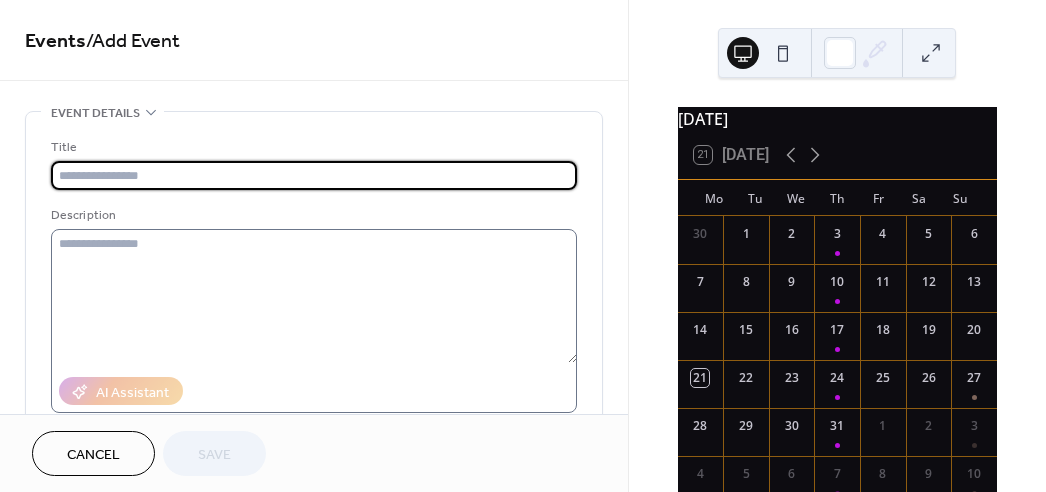 scroll, scrollTop: 0, scrollLeft: 0, axis: both 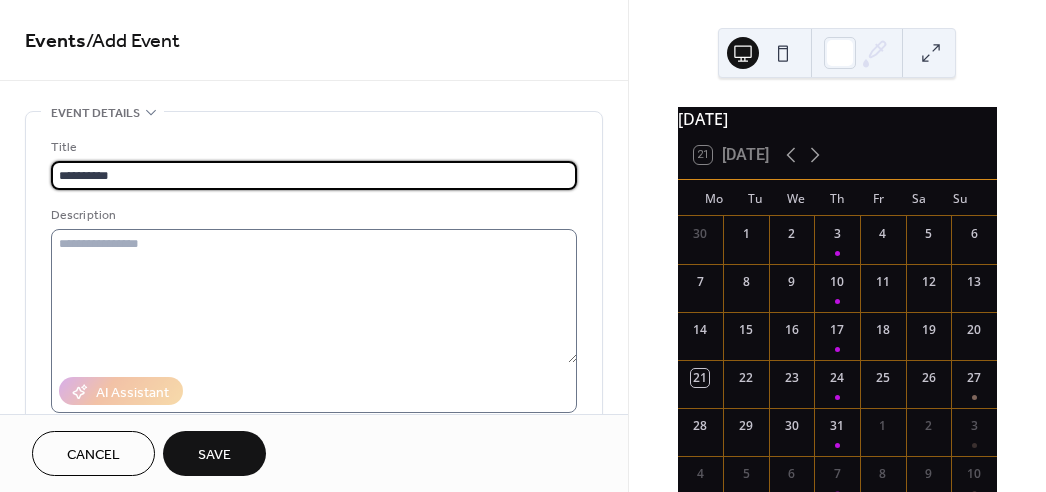 type on "**********" 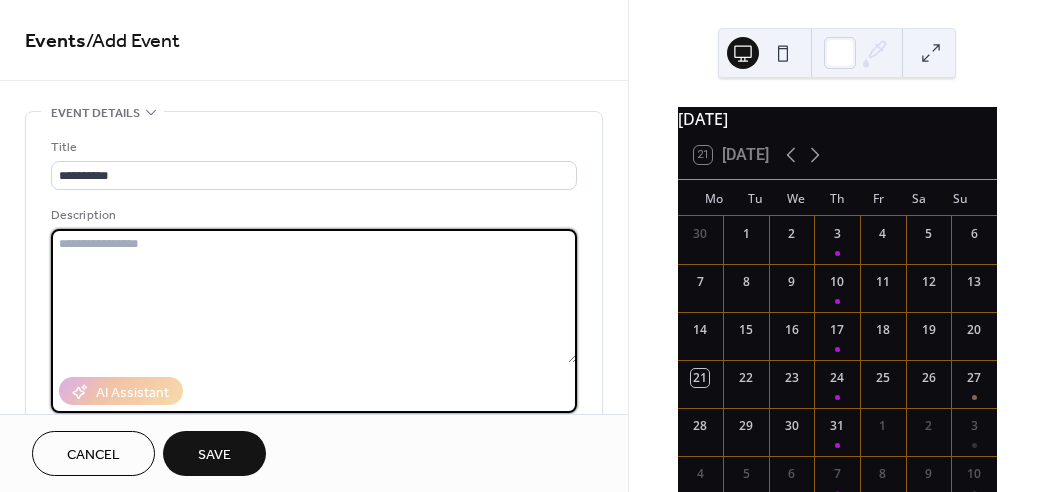 click at bounding box center [314, 296] 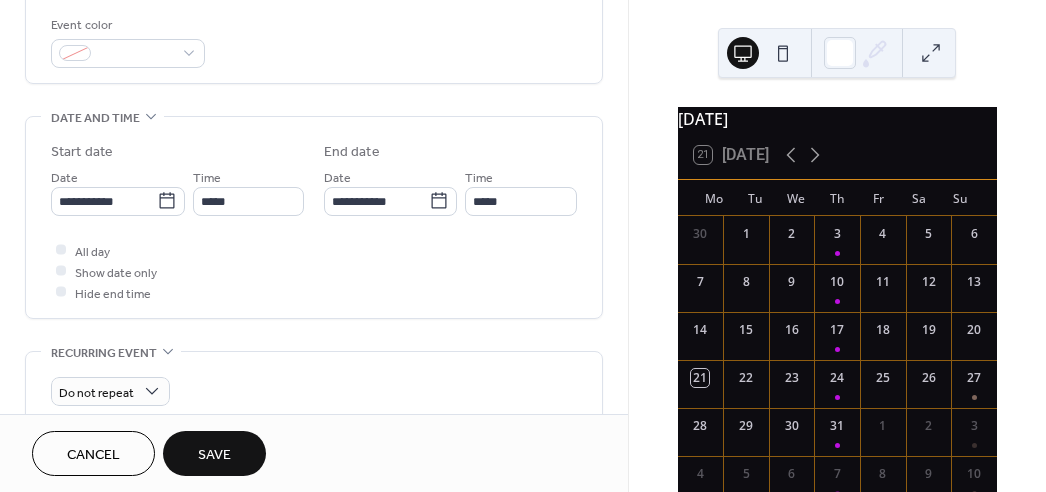 scroll, scrollTop: 545, scrollLeft: 0, axis: vertical 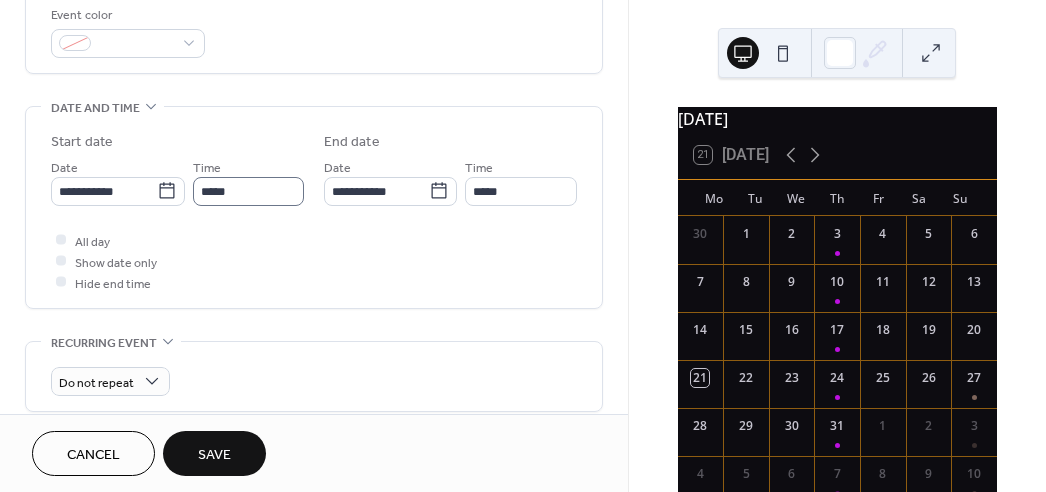 type on "**********" 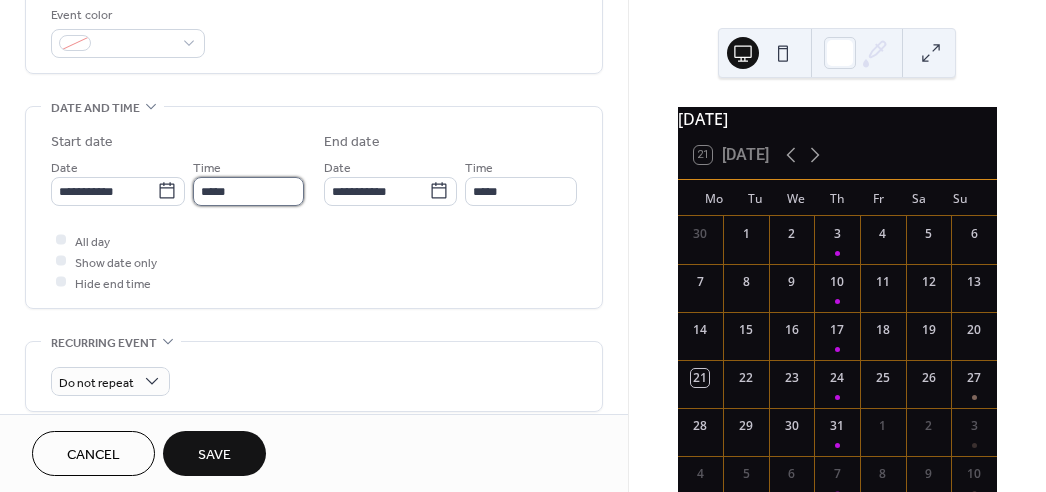 click on "*****" at bounding box center [248, 191] 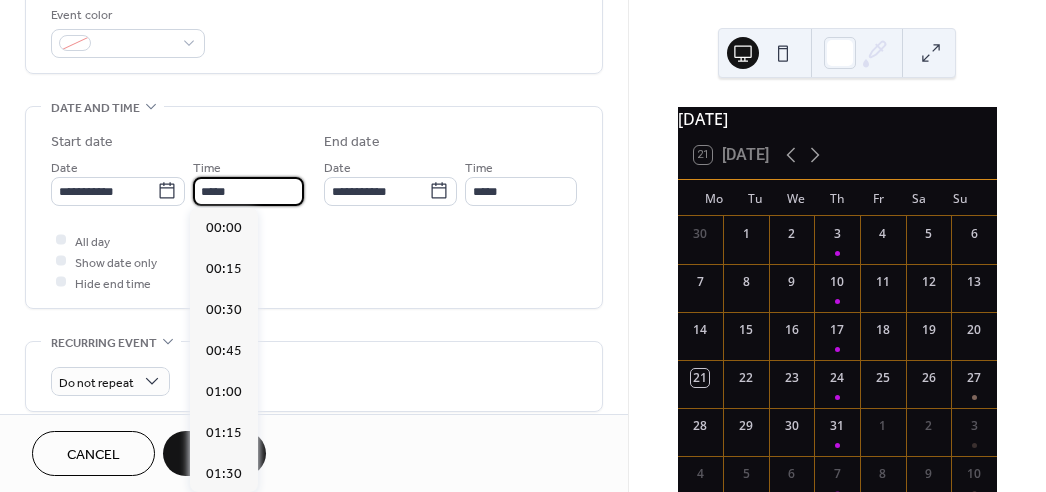 scroll, scrollTop: 1949, scrollLeft: 0, axis: vertical 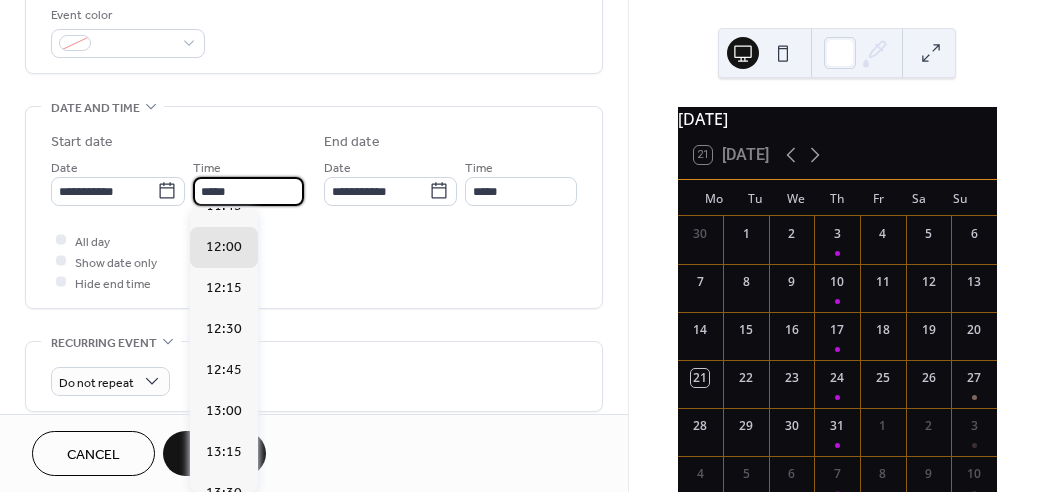 click on "**********" at bounding box center [314, 212] 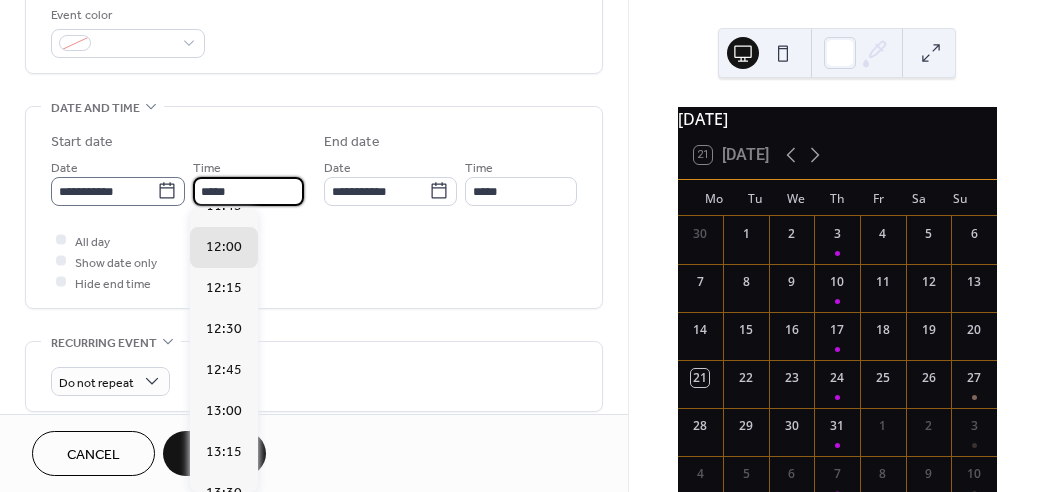 click 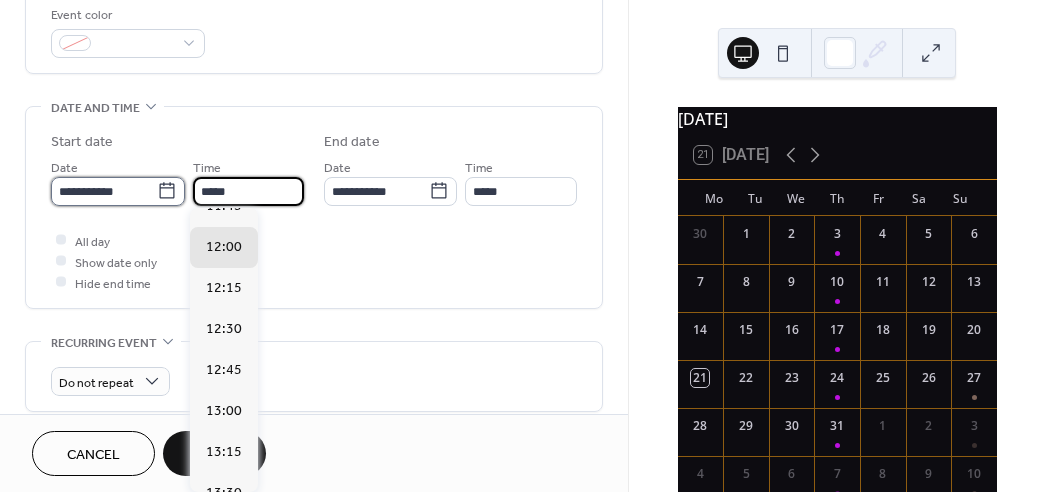 click on "**********" at bounding box center (104, 191) 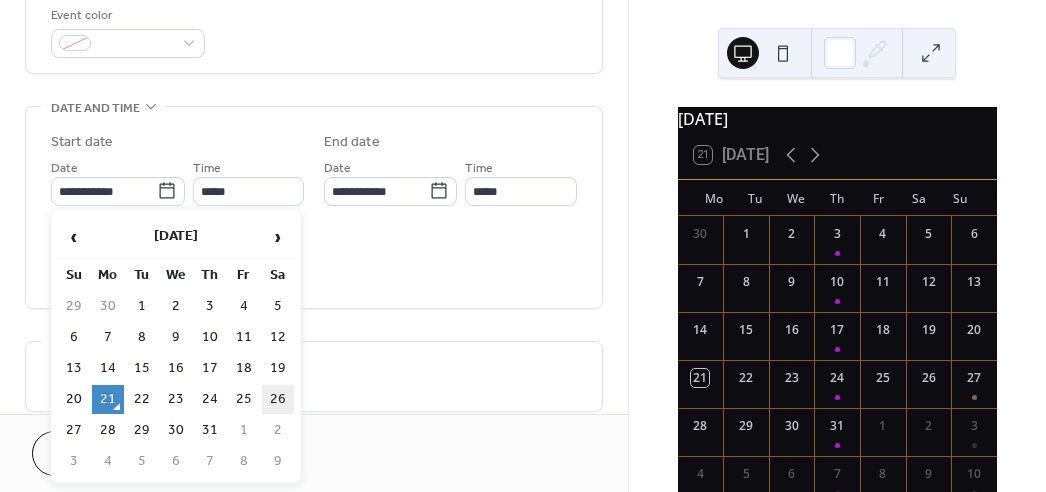 click on "26" at bounding box center [278, 399] 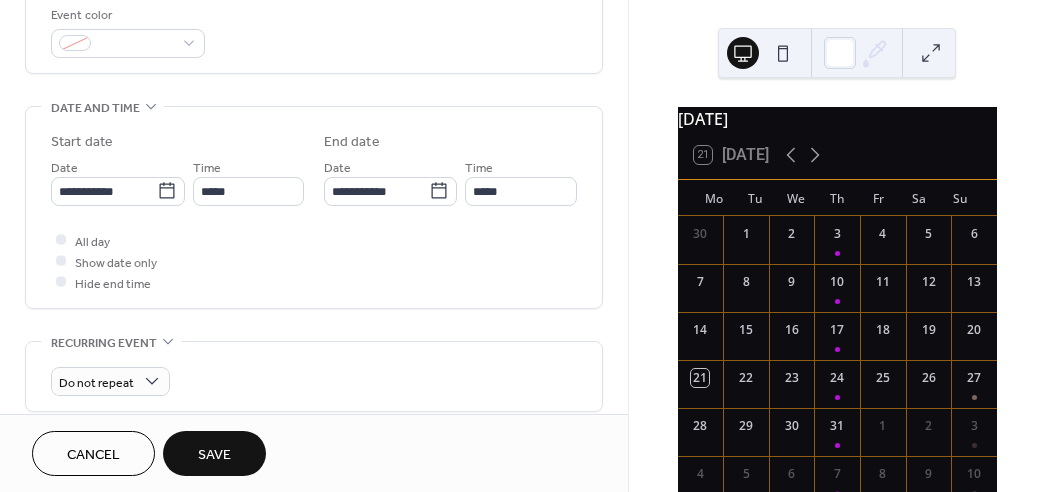 click on "**********" at bounding box center (314, 212) 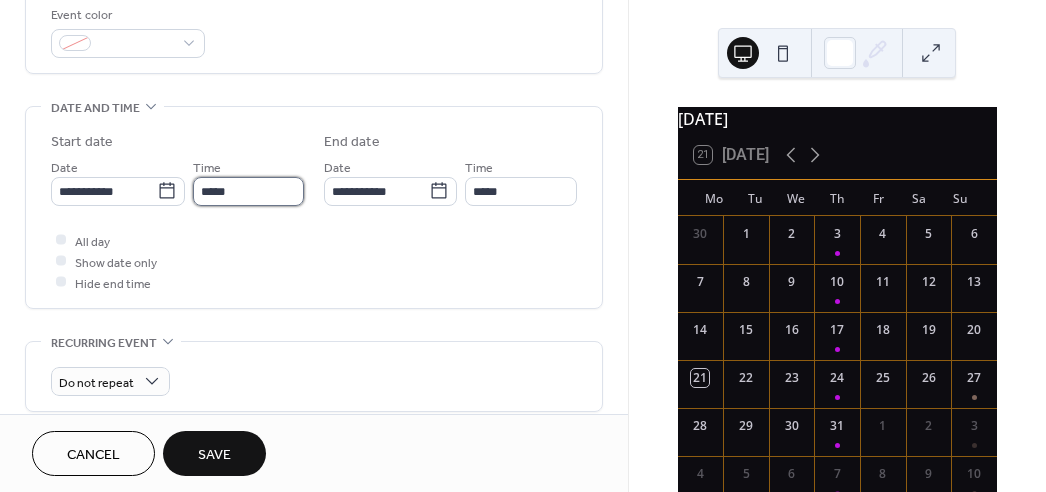 click on "*****" at bounding box center [248, 191] 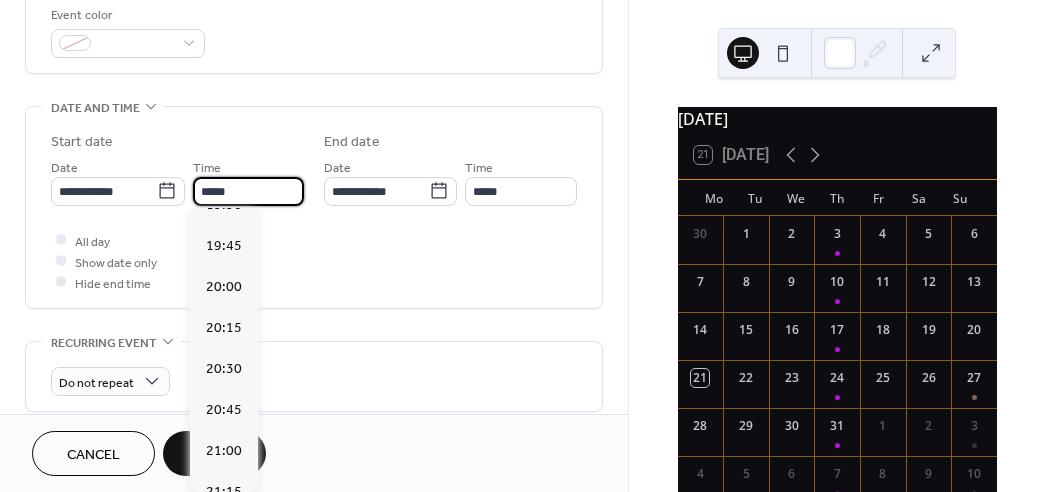 scroll, scrollTop: 3252, scrollLeft: 0, axis: vertical 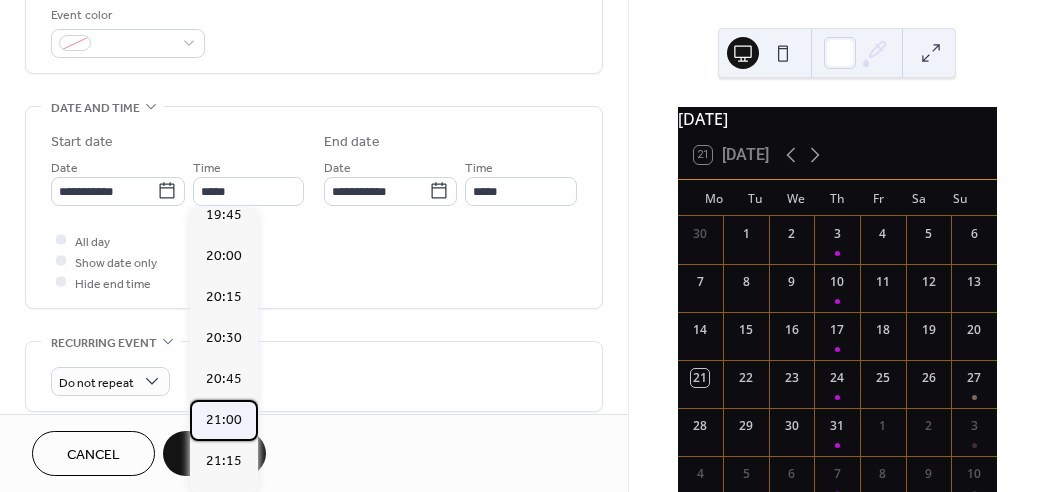 click on "21:00" at bounding box center (224, 419) 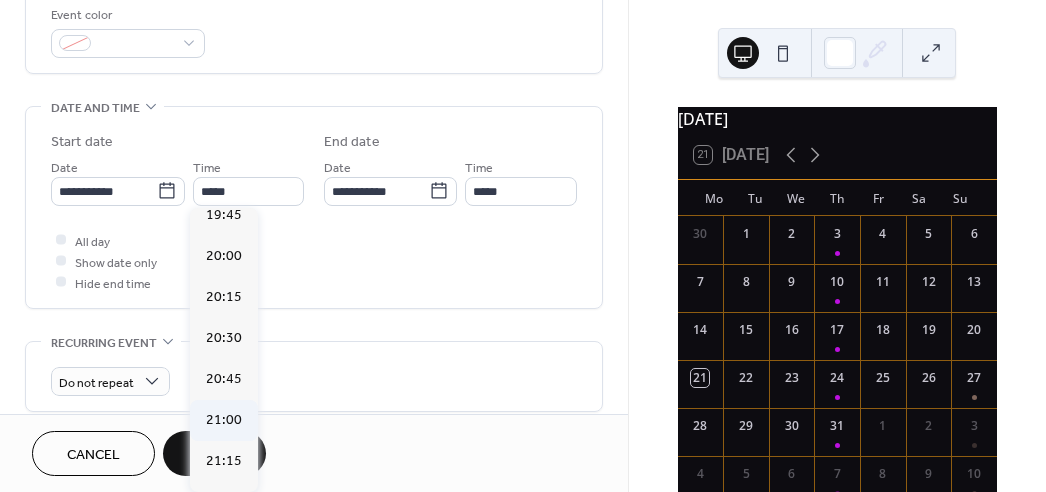 type on "*****" 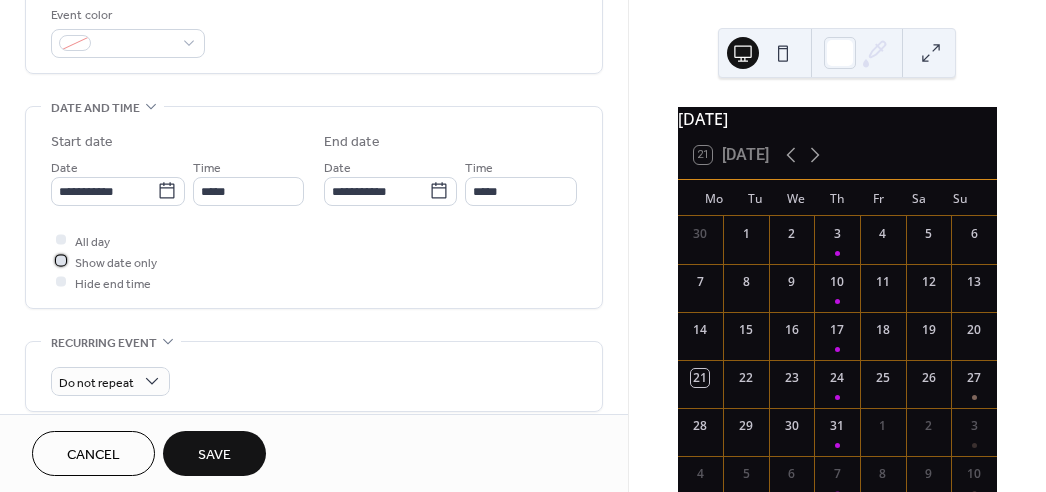click on "Show date only" at bounding box center [116, 262] 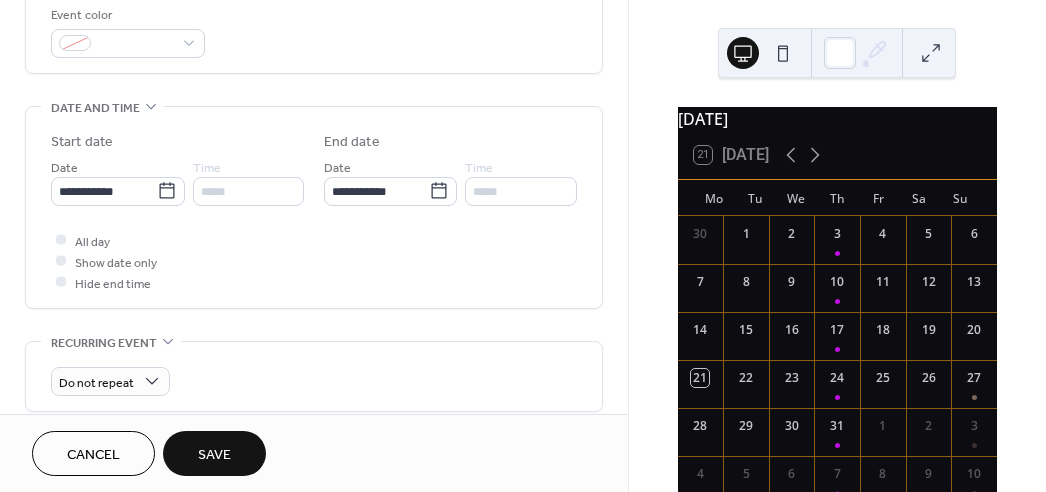 click on "Hide end time" at bounding box center (113, 283) 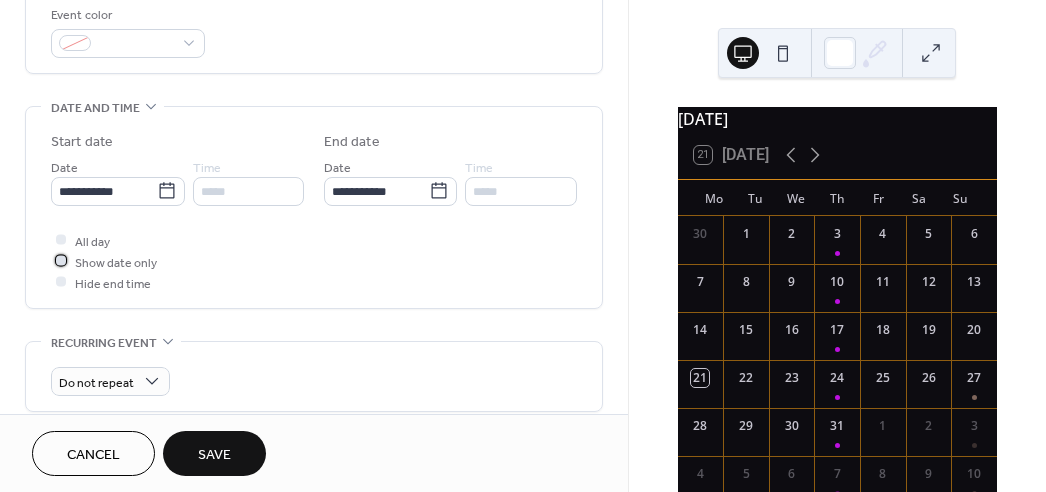 click on "Show date only" at bounding box center (116, 262) 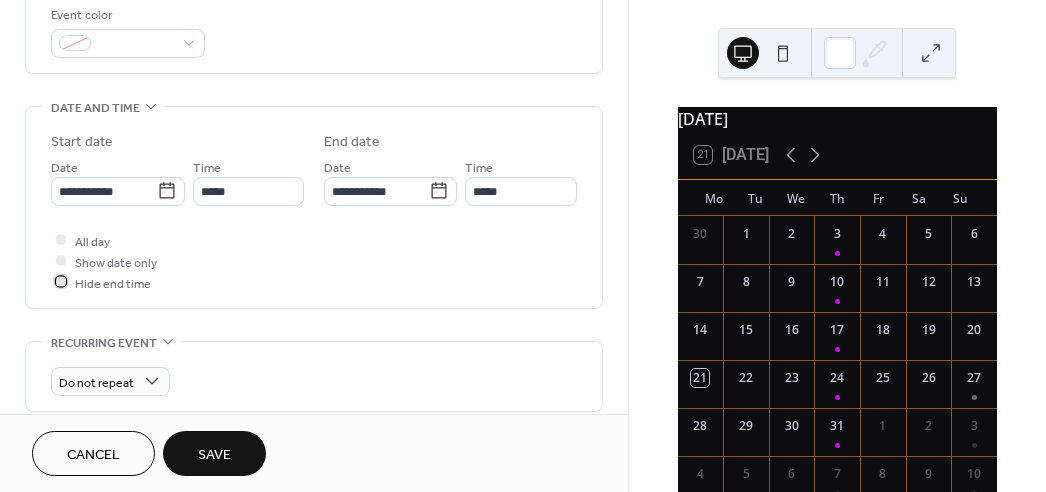 click on "Hide end time" at bounding box center (113, 283) 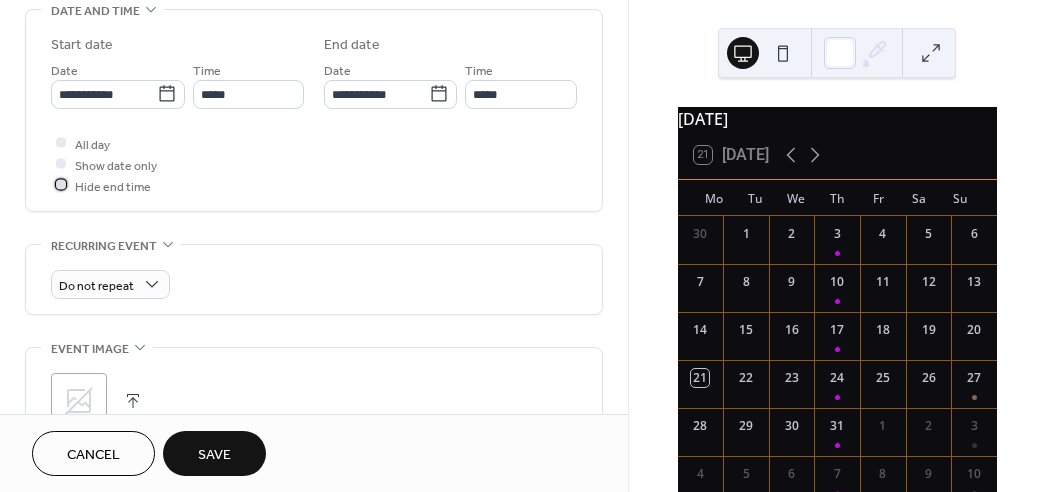 scroll, scrollTop: 727, scrollLeft: 0, axis: vertical 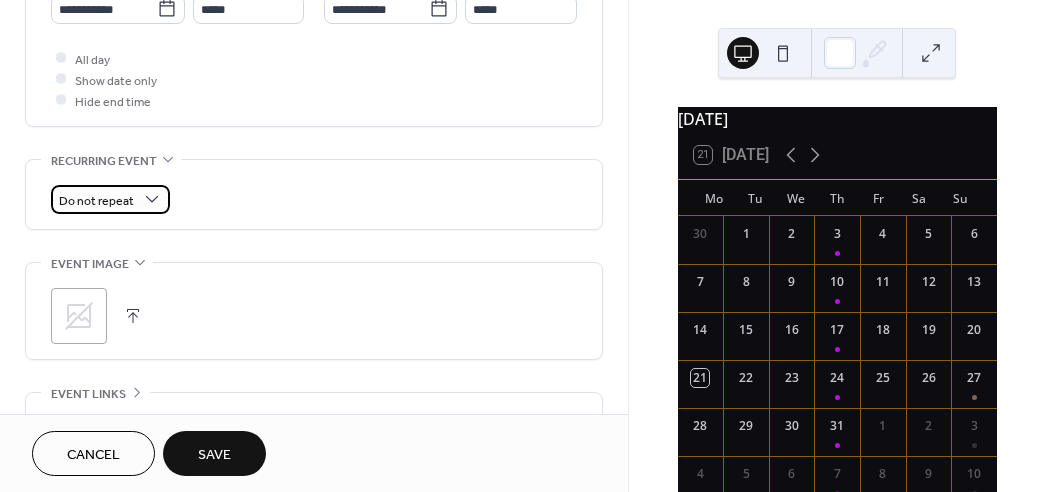 click on "Do not repeat" at bounding box center [96, 200] 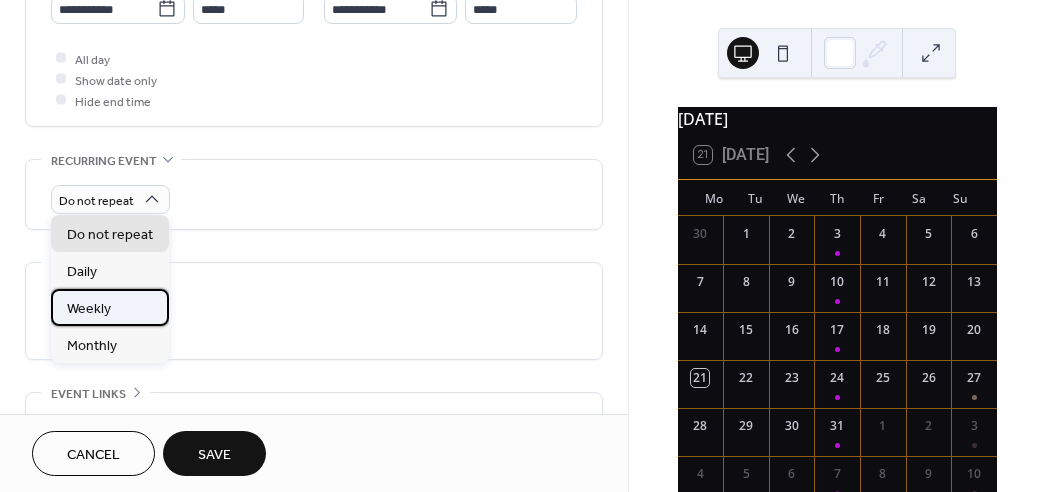 click on "Weekly" at bounding box center (89, 309) 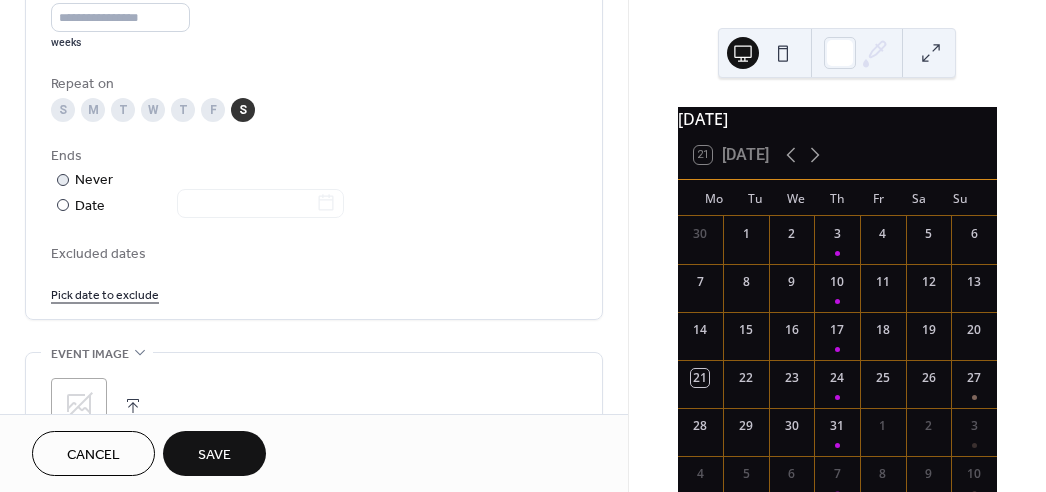 scroll, scrollTop: 999, scrollLeft: 0, axis: vertical 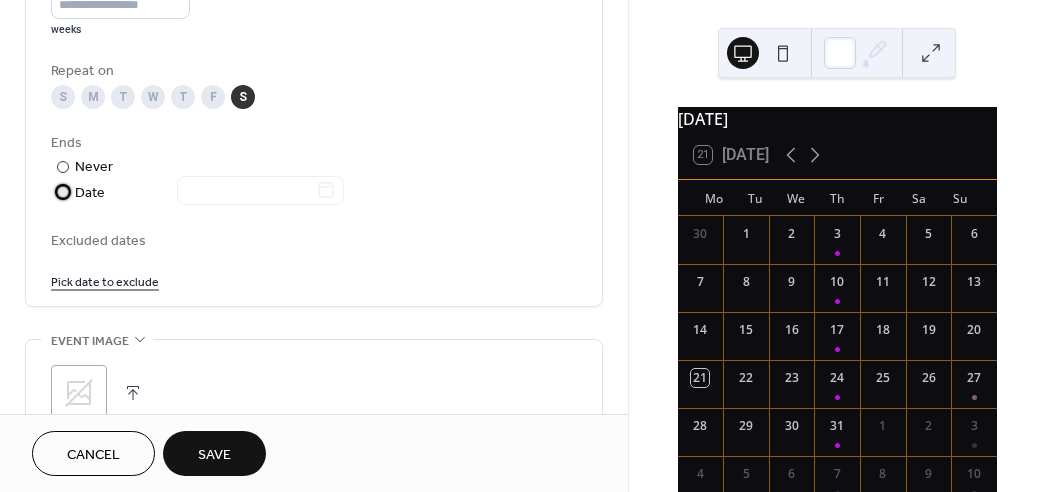 click on "​ Date" at bounding box center (199, 193) 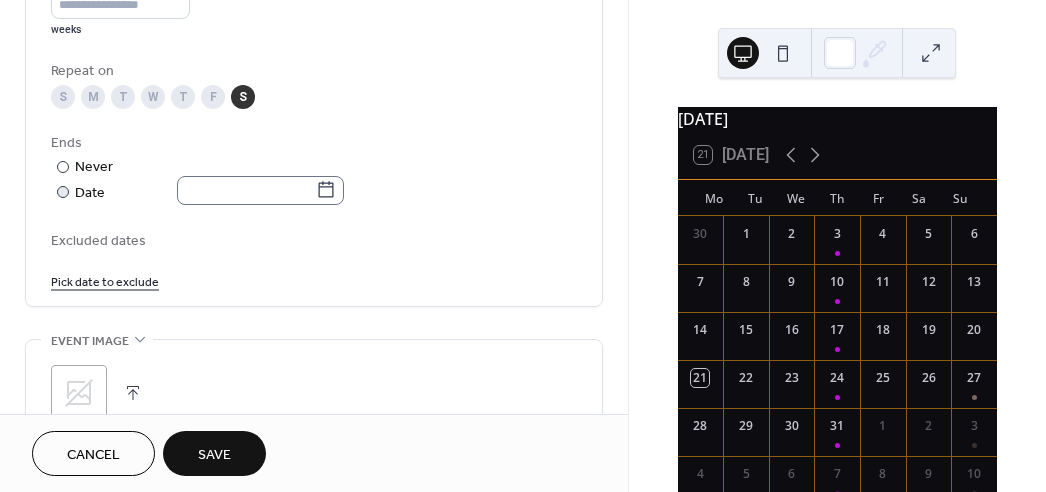 click 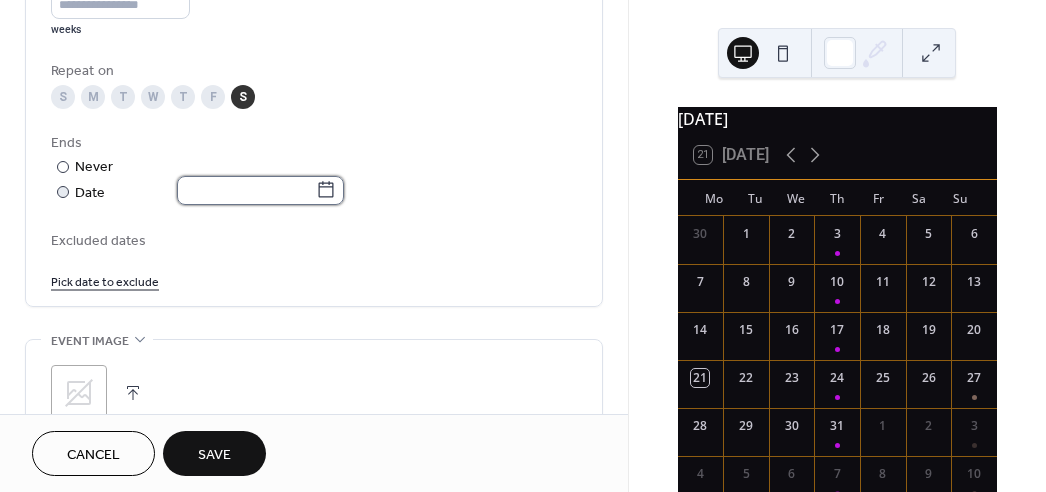 click at bounding box center [246, 190] 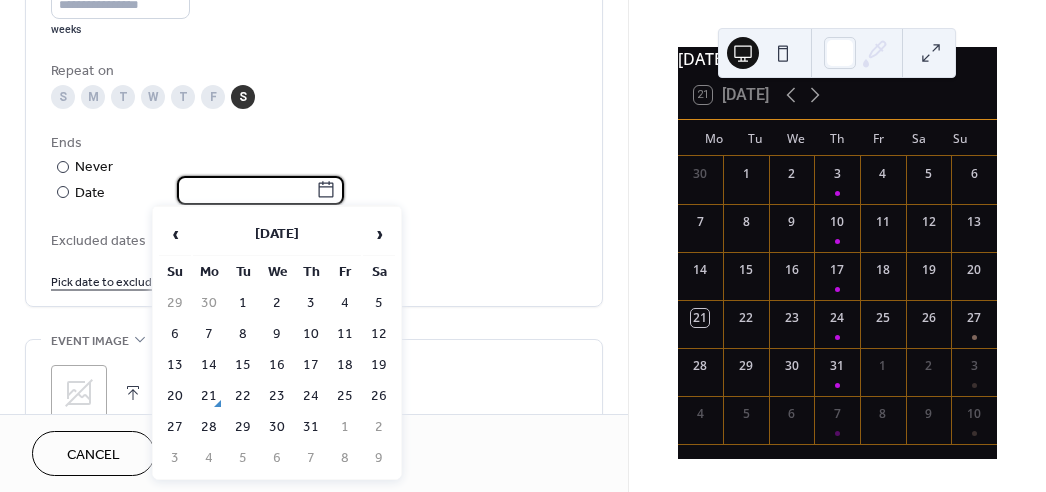 scroll, scrollTop: 70, scrollLeft: 0, axis: vertical 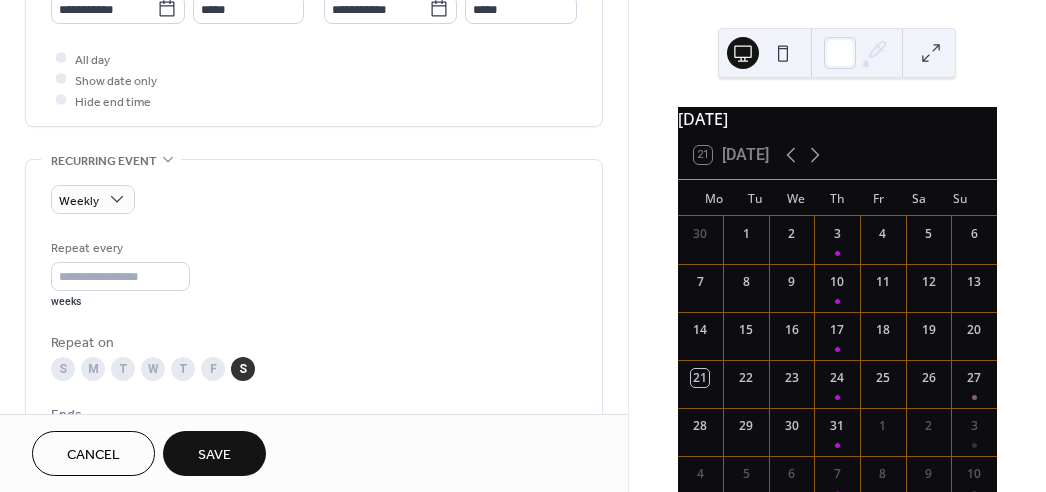 click on "Save" at bounding box center (214, 455) 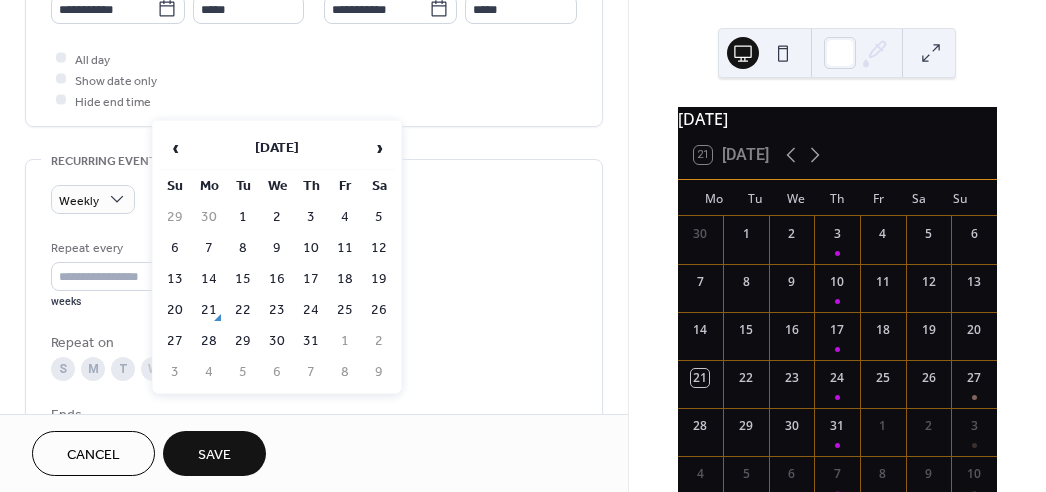 scroll, scrollTop: 786, scrollLeft: 0, axis: vertical 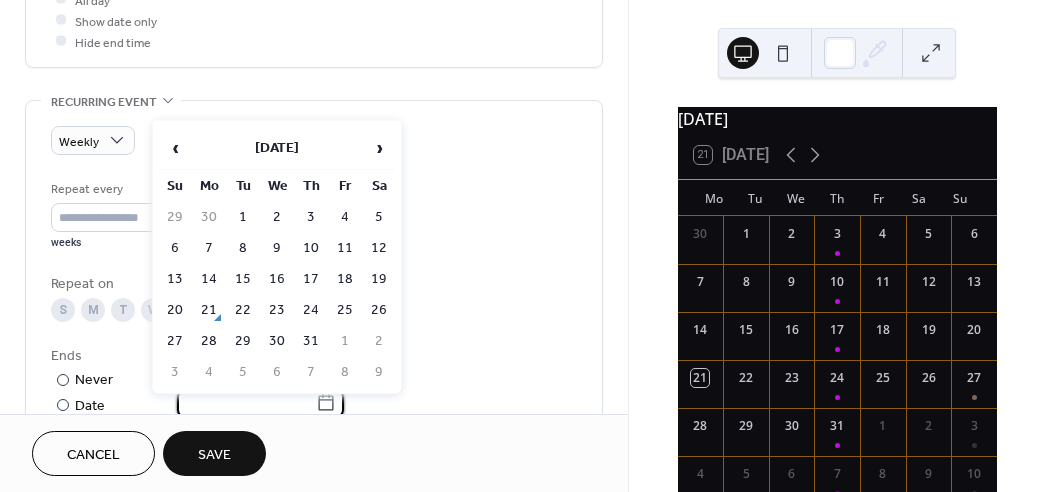 click on "Ends" at bounding box center (312, 356) 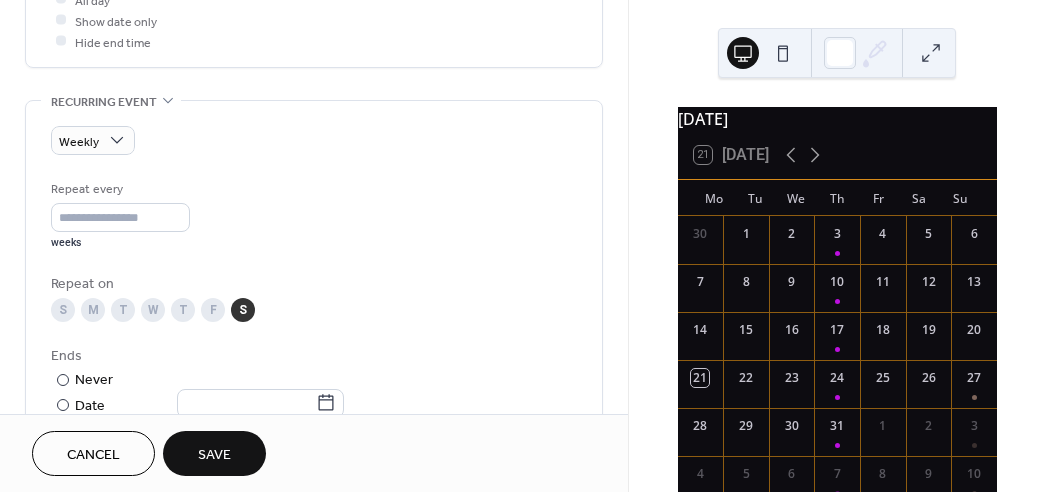 click on "Cancel" at bounding box center (93, 455) 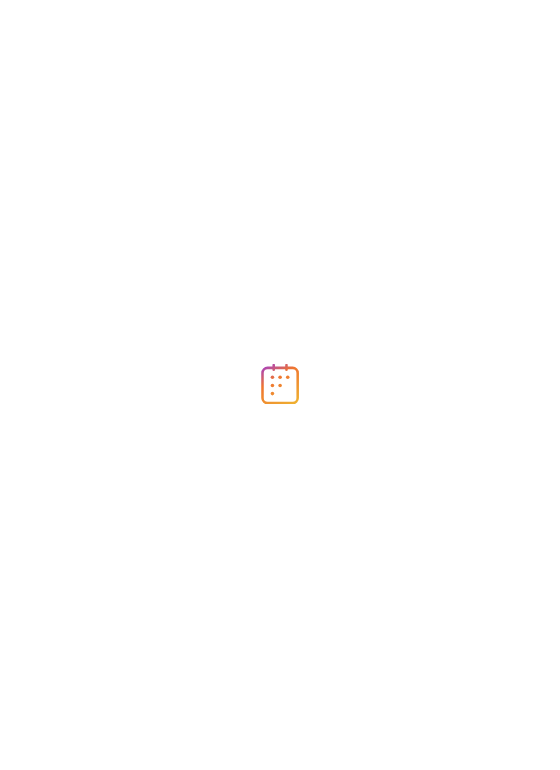 scroll, scrollTop: 0, scrollLeft: 0, axis: both 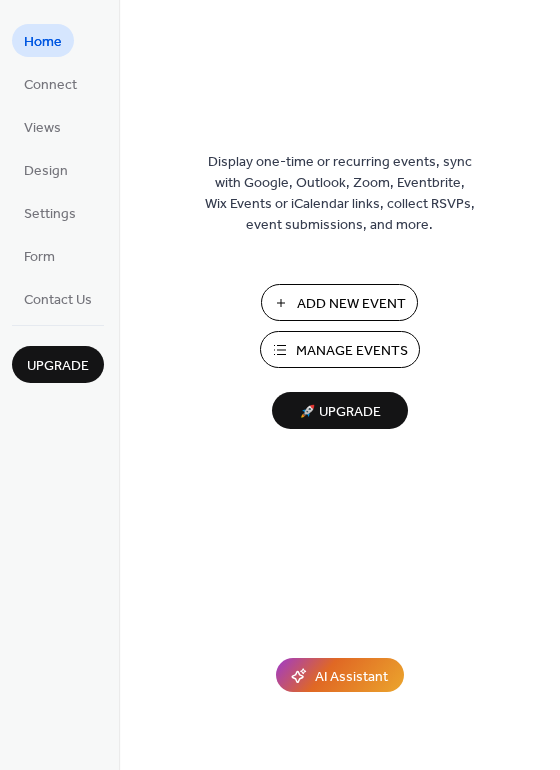 click on "Manage Events" at bounding box center [352, 351] 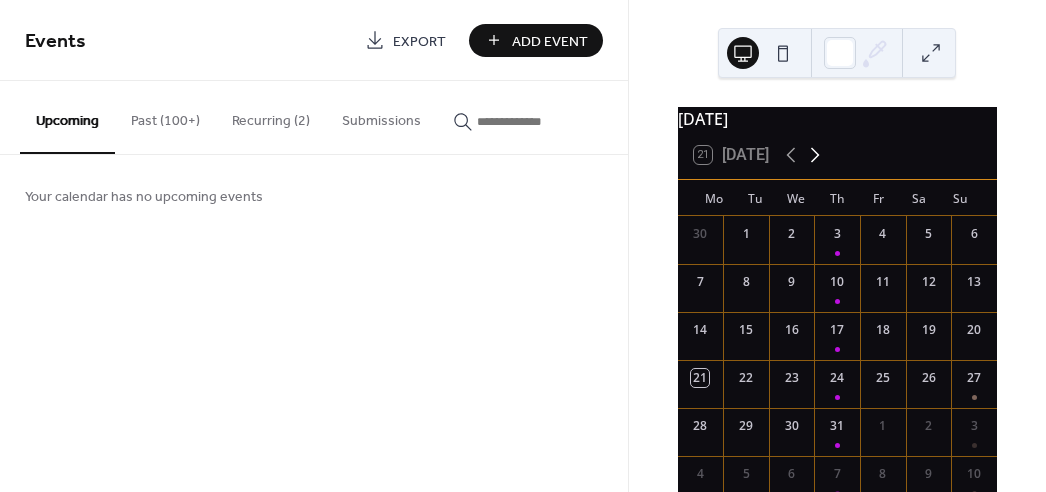 scroll, scrollTop: 0, scrollLeft: 0, axis: both 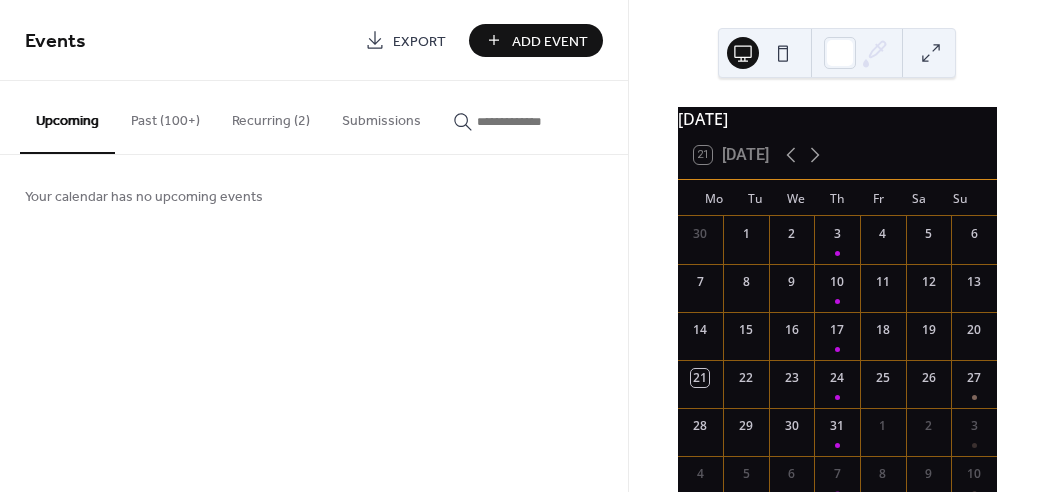 click on "[DATE] 21 [DATE] Mo Tu We Th Fr Sa Su 30 1 2 3 4 5 6 7 8 9 10 11 12 13 14 15 16 17 18 19 20 21 22 23 24 25 26 27 28 29 30 31 1 2 3 4 5 6 7 8 9 10" at bounding box center [837, 246] 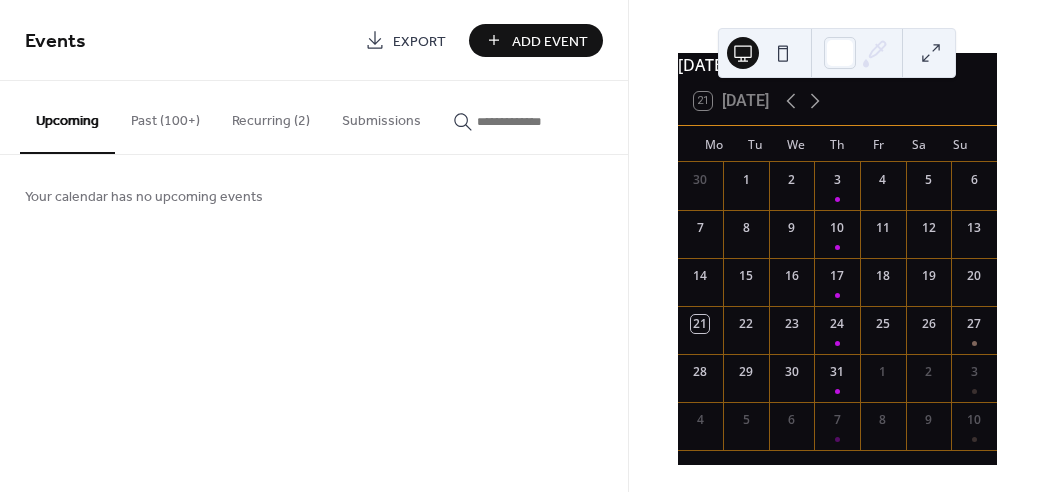 scroll, scrollTop: 70, scrollLeft: 0, axis: vertical 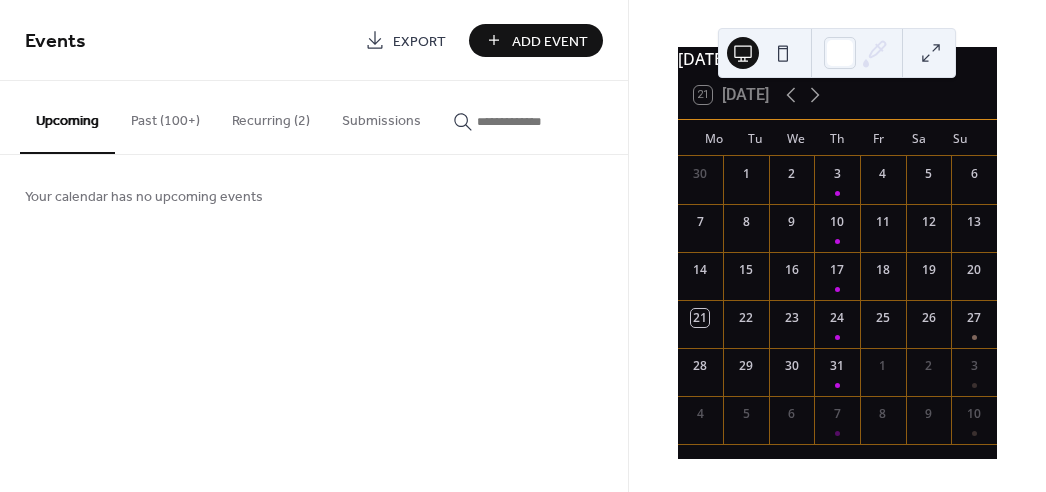 click on "July 2025 21 Today Mo Tu We Th Fr Sa Su 30 1 2 3 4 5 6 7 8 9 10 11 12 13 14 15 16 17 18 19 20 21 22 23 24 25 26 27 28 29 30 31 1 2 3 4 5 6 7 8 9 10" at bounding box center (837, 246) 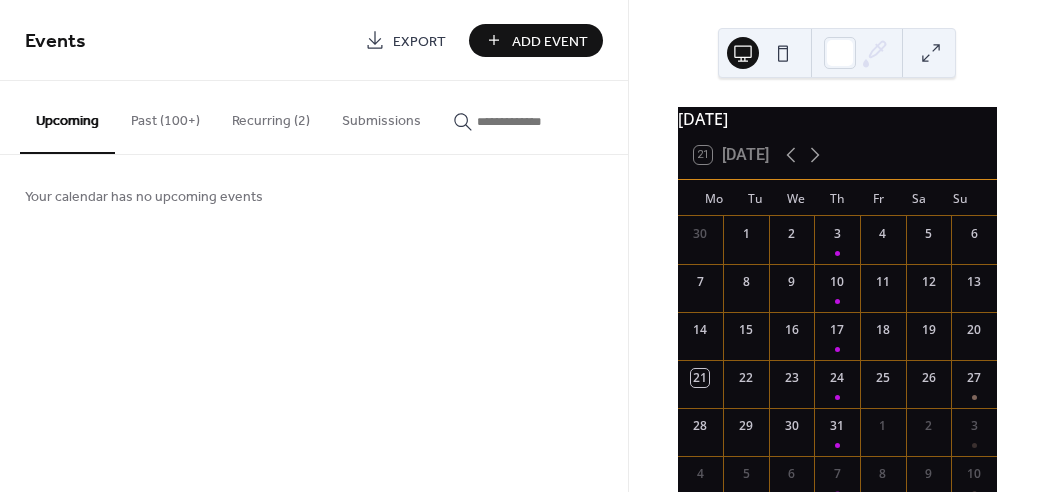 click on "July 2025 21 Today Mo Tu We Th Fr Sa Su 30 1 2 3 4 5 6 7 8 9 10 11 12 13 14 15 16 17 18 19 20 21 22 23 24 25 26 27 28 29 30 31 1 2 3 4 5 6 7 8 9 10" at bounding box center (837, 246) 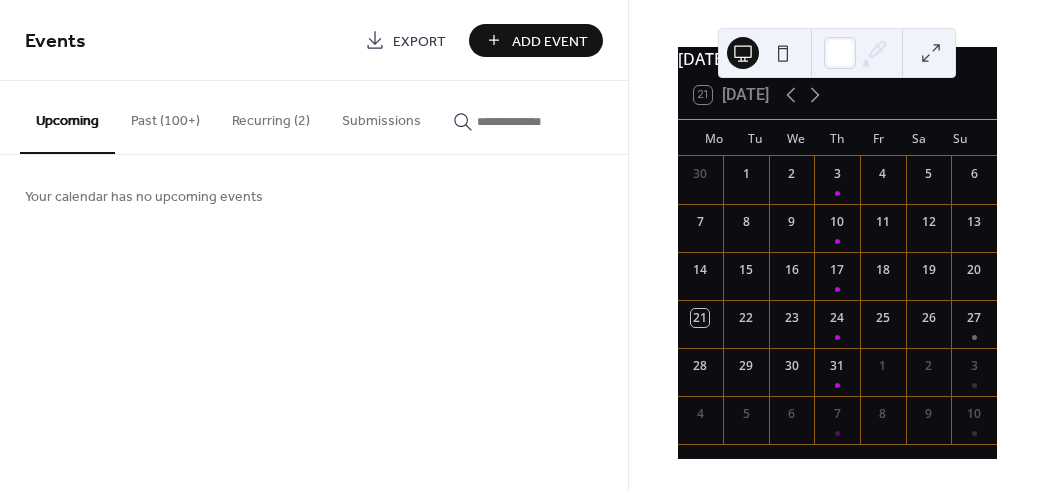 scroll, scrollTop: 70, scrollLeft: 0, axis: vertical 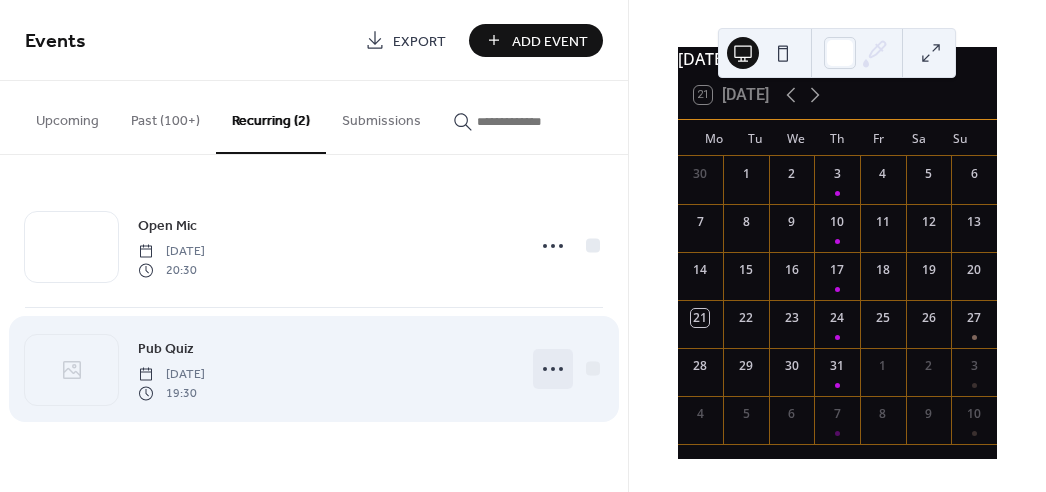 click 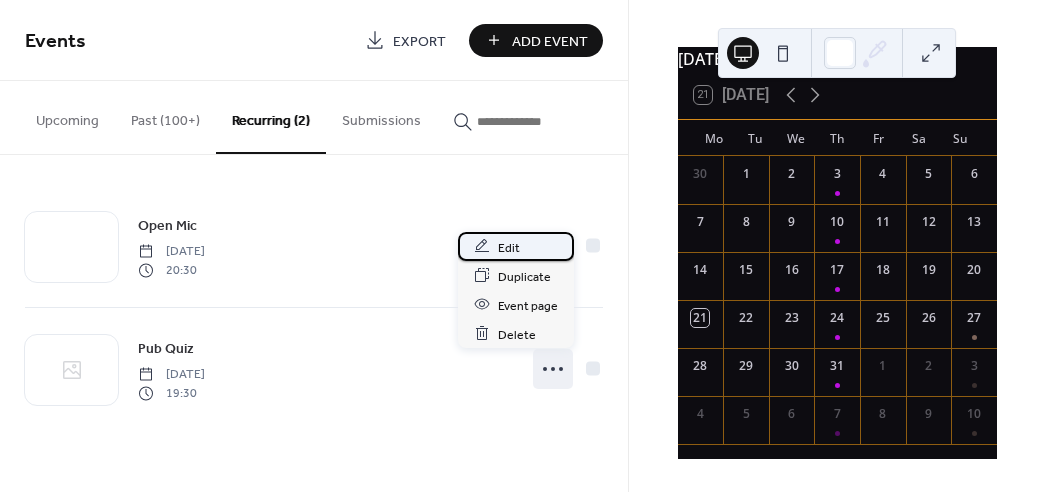 click on "Edit" at bounding box center (509, 247) 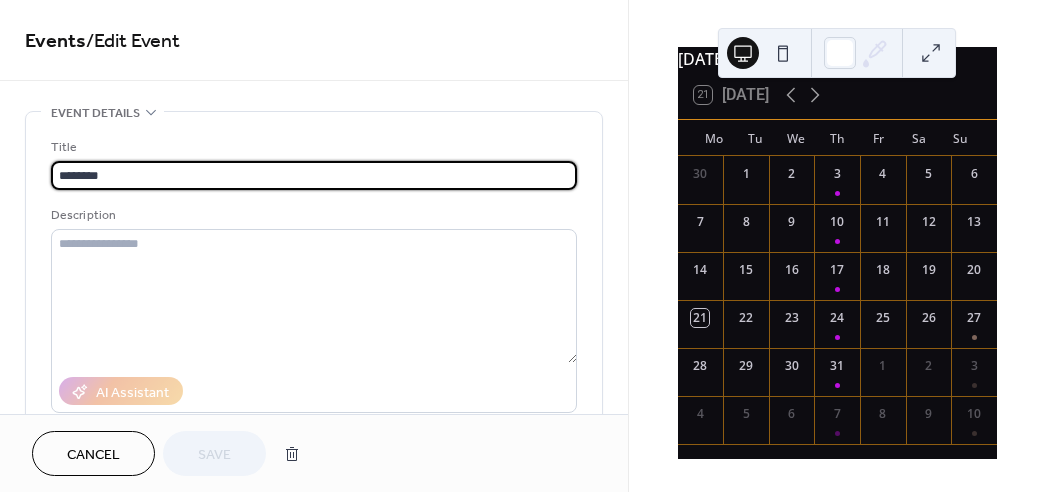 scroll, scrollTop: 0, scrollLeft: 0, axis: both 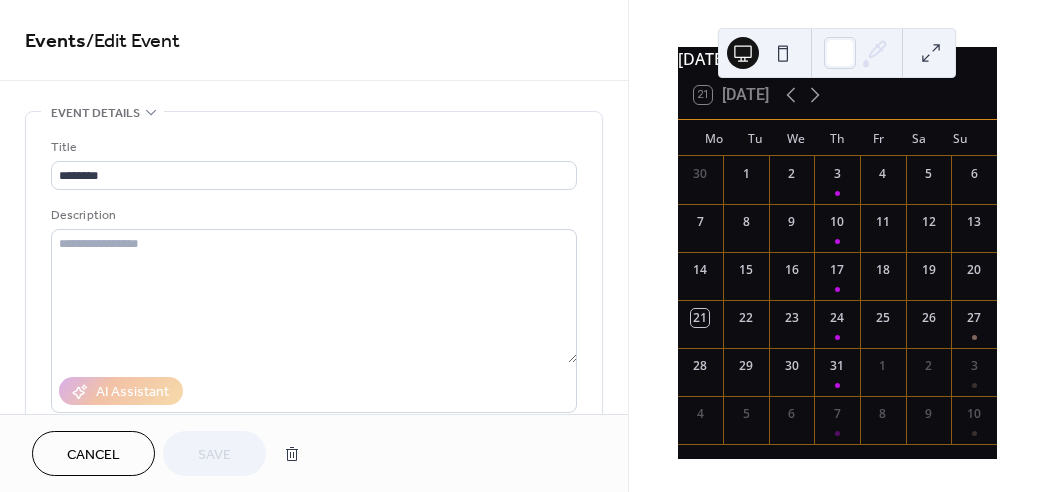 click on "Description" at bounding box center (312, 215) 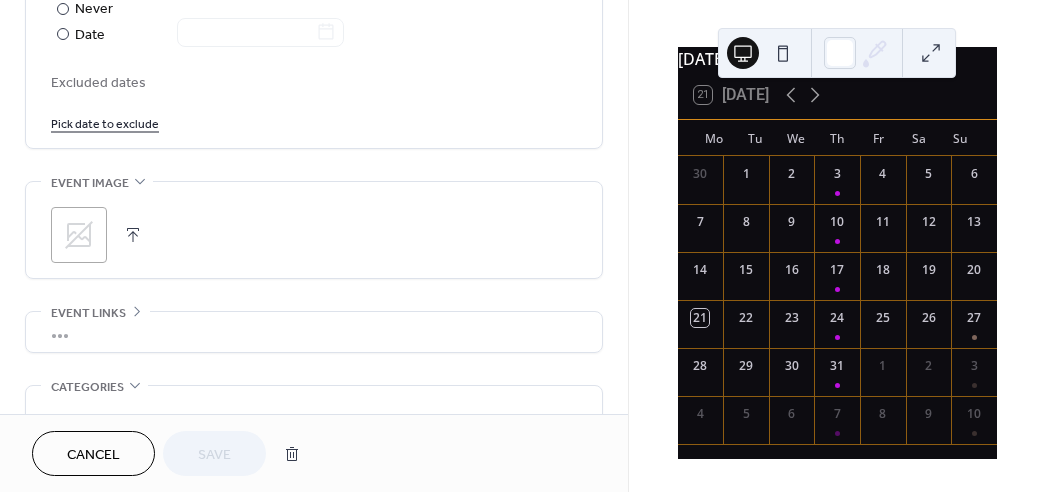 scroll, scrollTop: 1181, scrollLeft: 0, axis: vertical 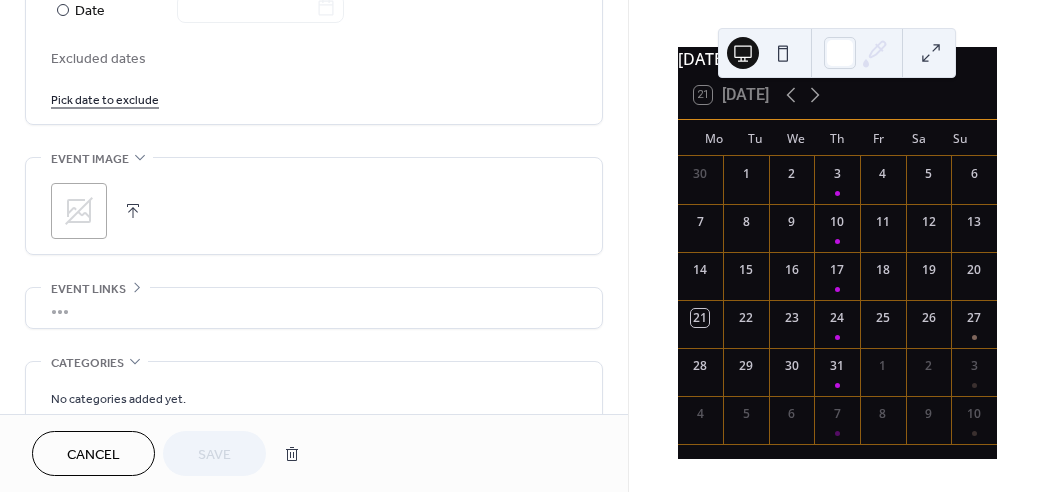 click 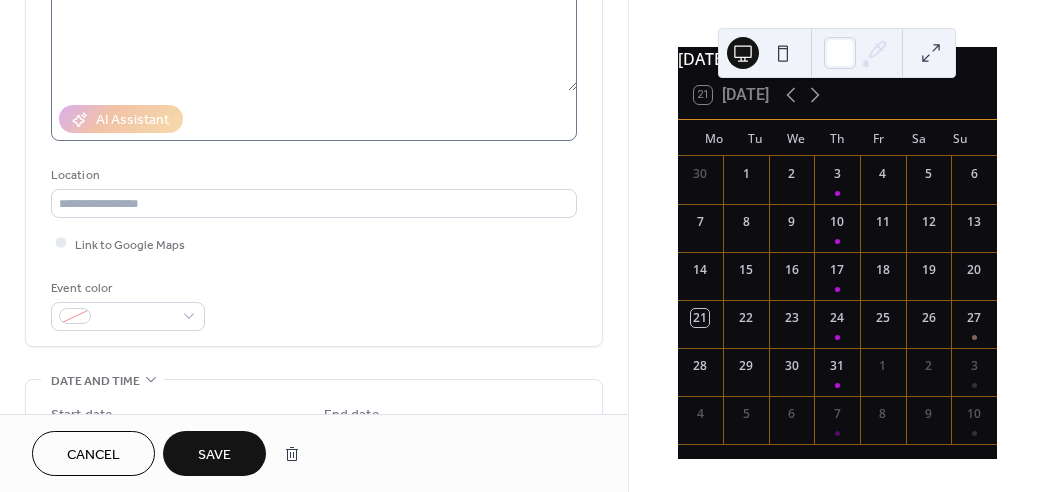 scroll, scrollTop: 90, scrollLeft: 0, axis: vertical 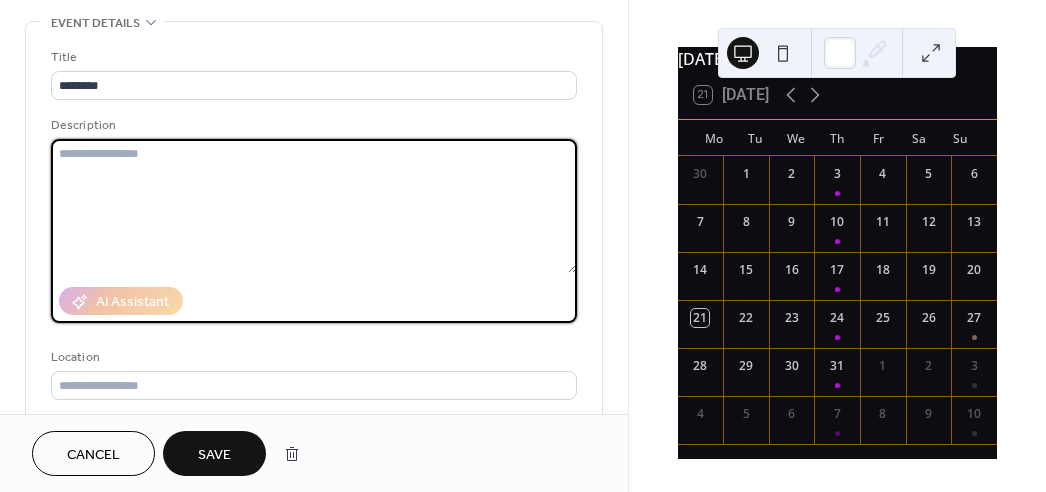 paste on "**********" 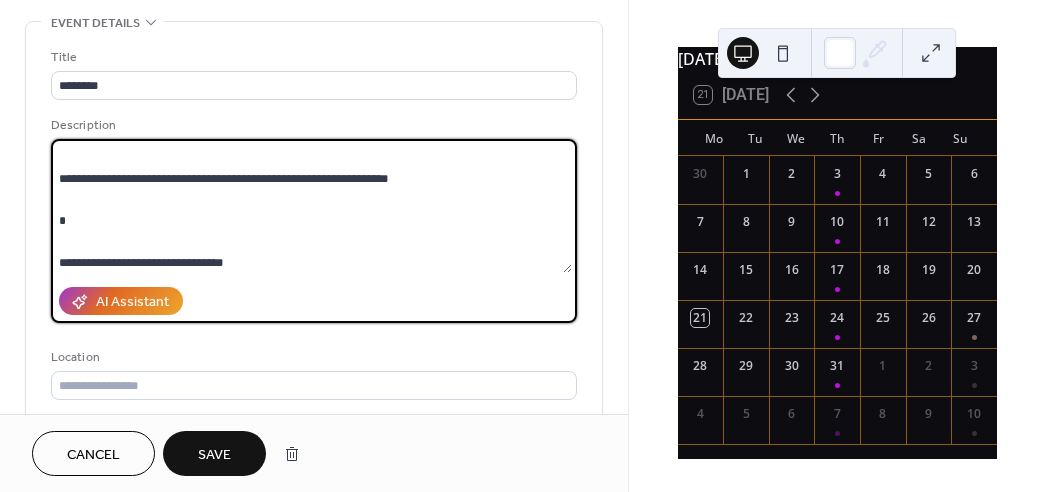 click on "**********" at bounding box center (311, 206) 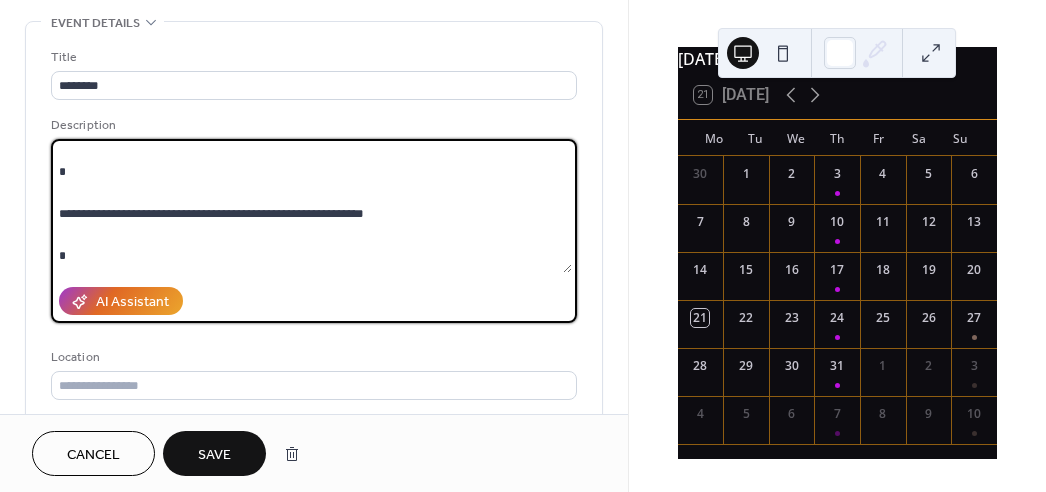 scroll, scrollTop: 0, scrollLeft: 0, axis: both 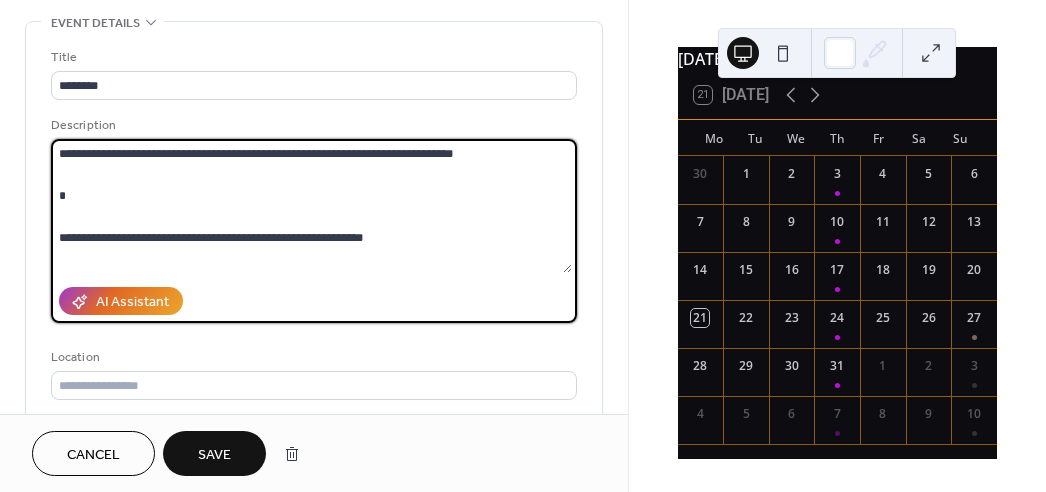 click on "**********" at bounding box center (311, 206) 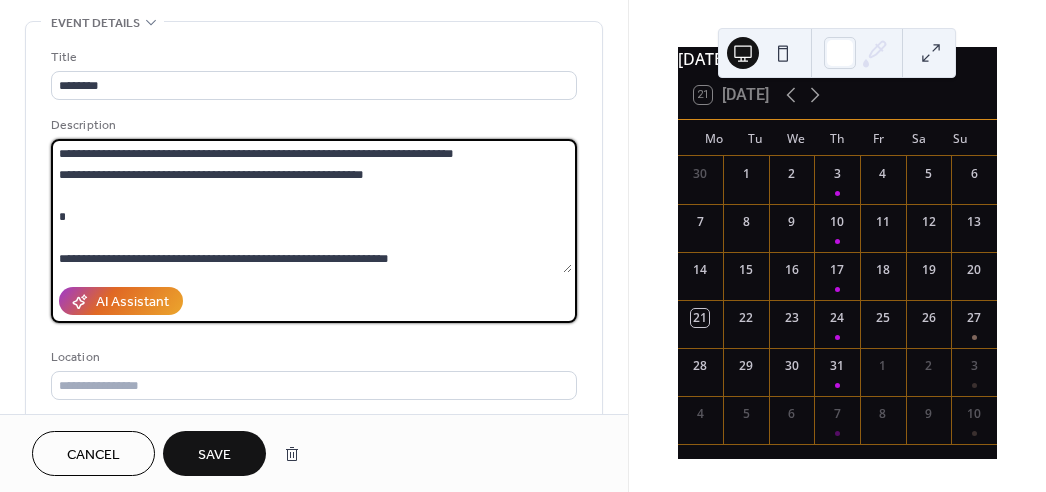 click on "**********" at bounding box center [311, 206] 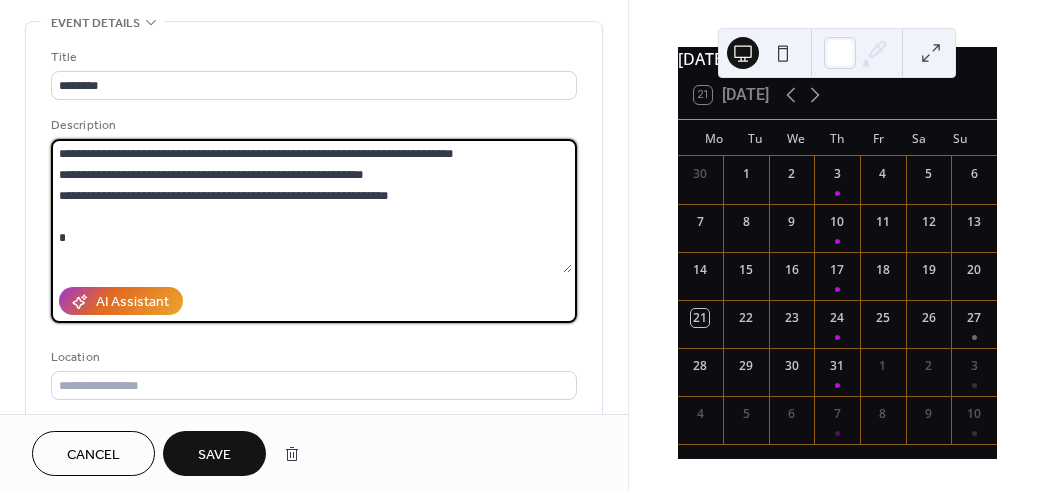 click on "**********" at bounding box center [311, 206] 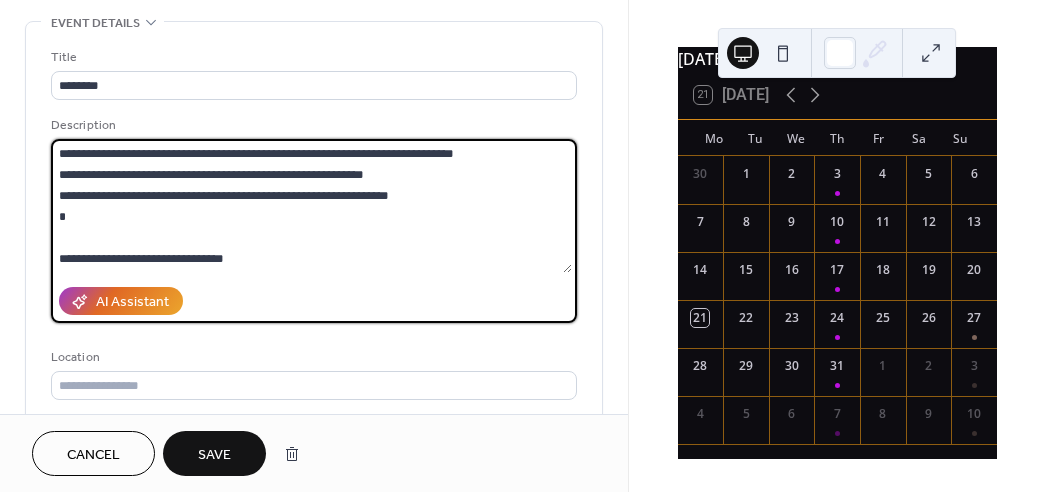 click on "**********" at bounding box center (311, 206) 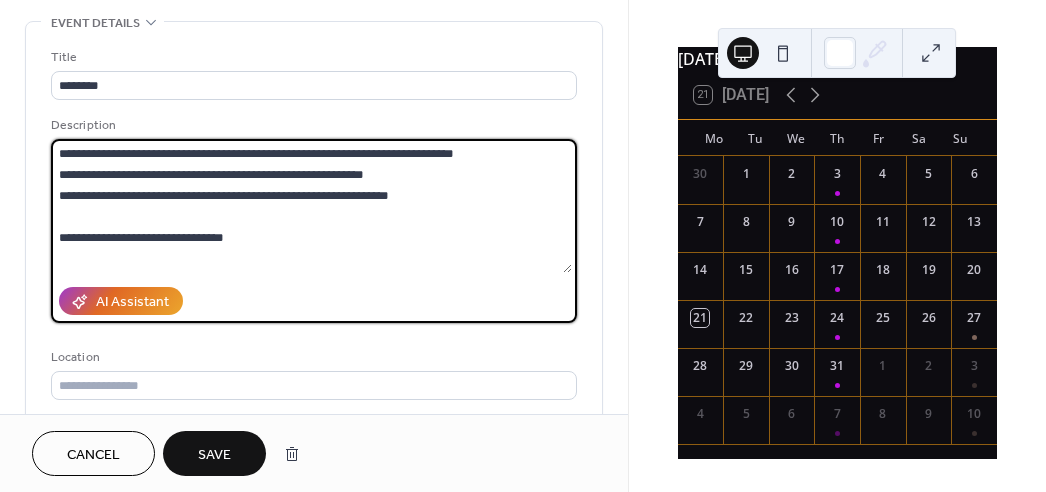 click on "**********" at bounding box center [311, 206] 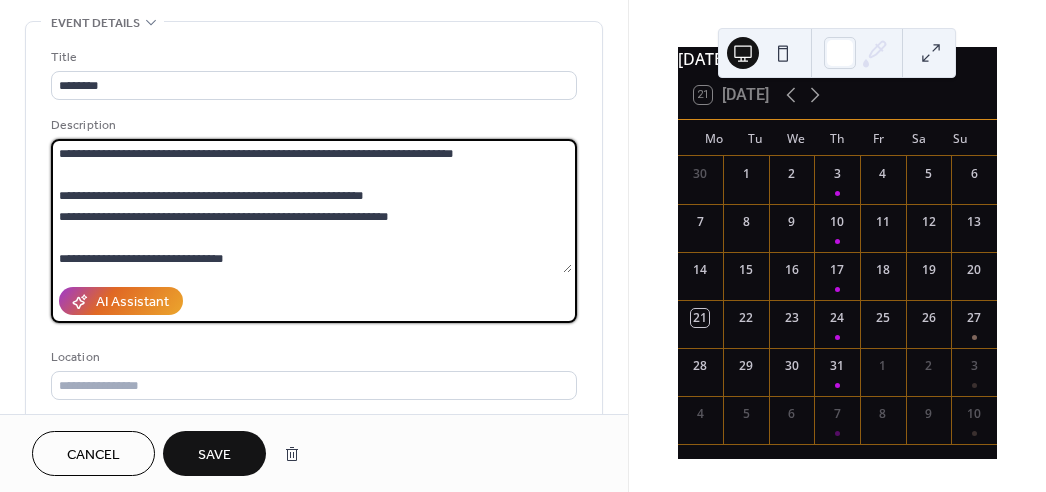 click on "**********" at bounding box center (311, 206) 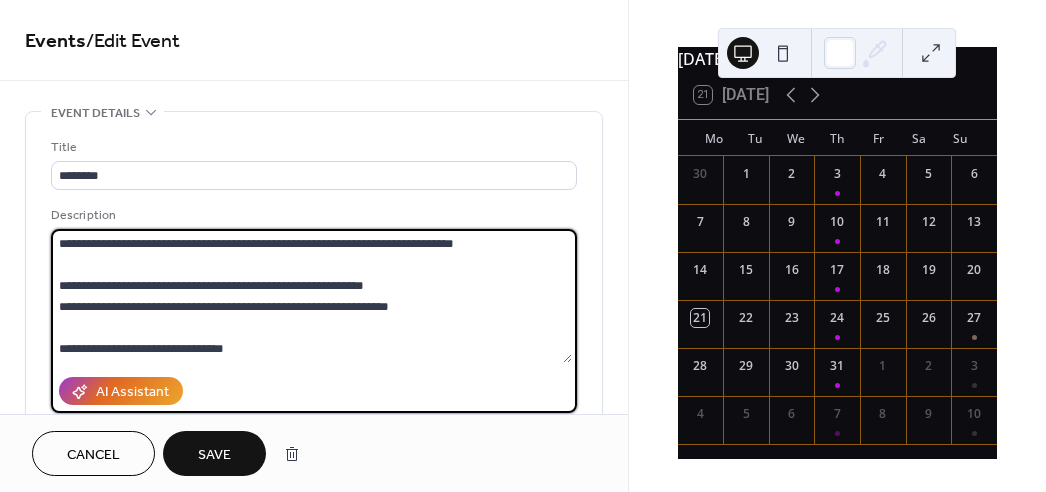 scroll, scrollTop: 90, scrollLeft: 0, axis: vertical 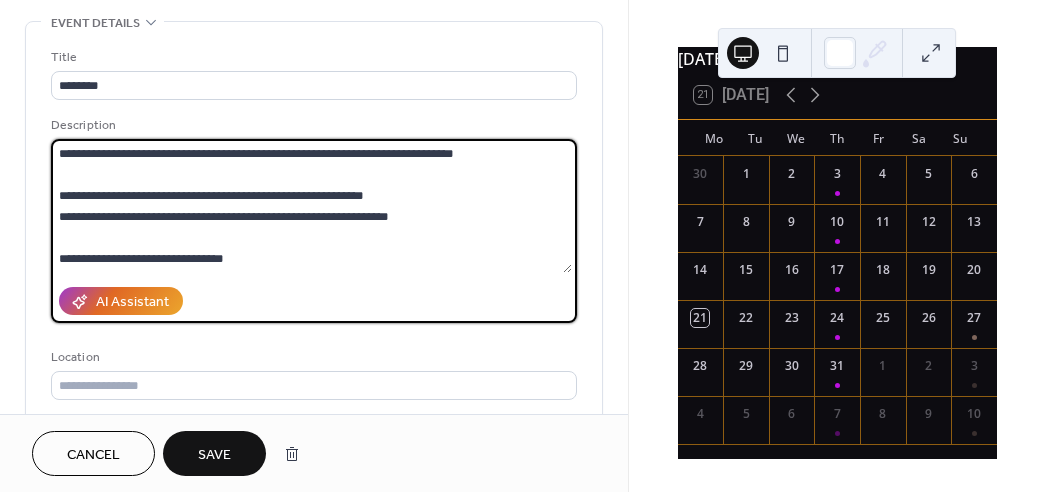 click on "**********" at bounding box center [311, 206] 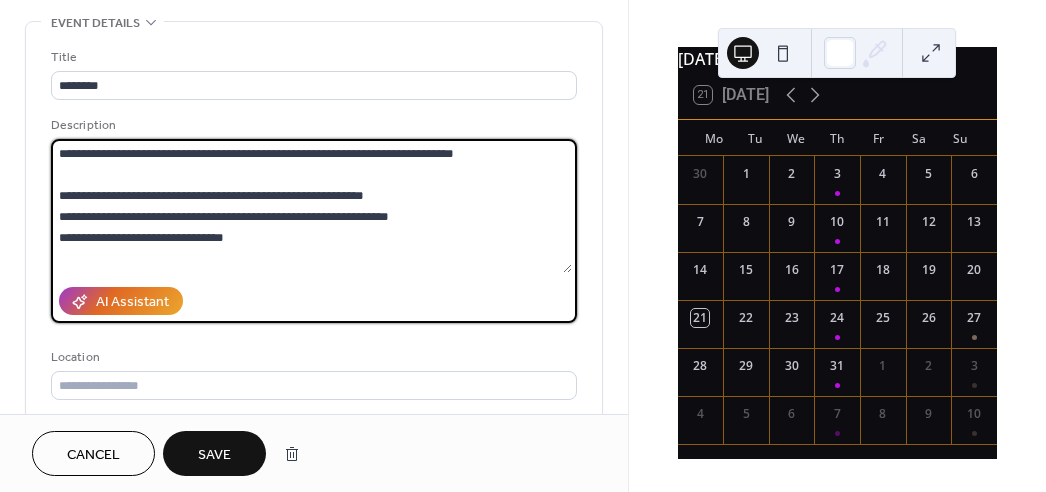 click on "**********" at bounding box center (311, 206) 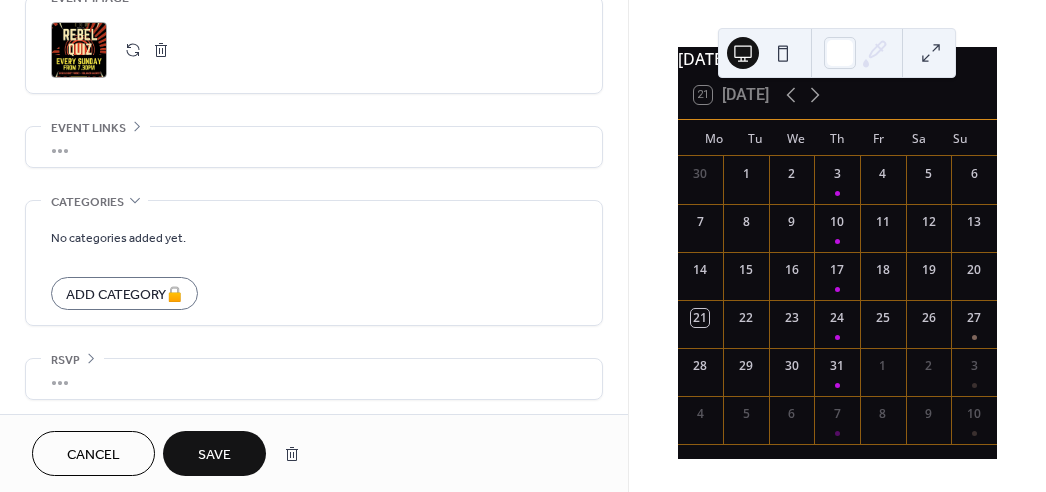 scroll, scrollTop: 1343, scrollLeft: 0, axis: vertical 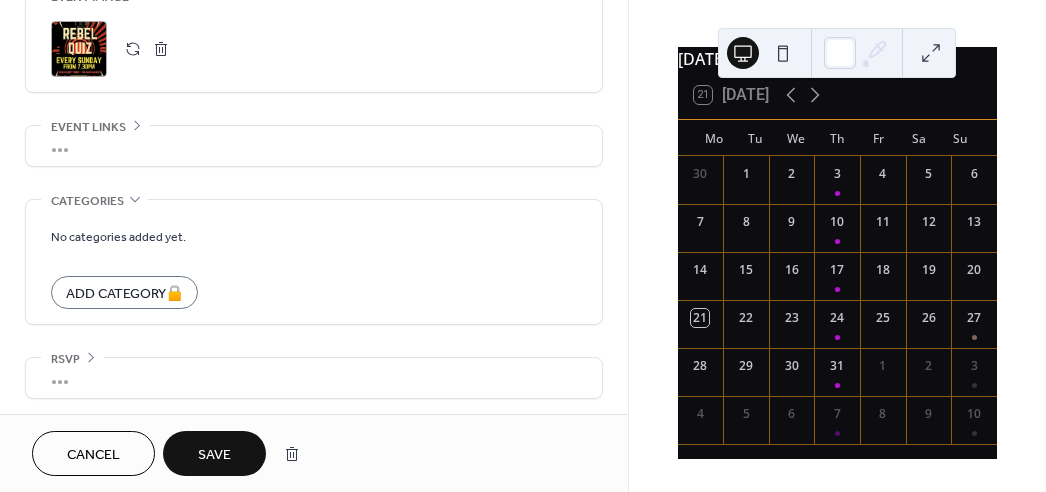 type on "**********" 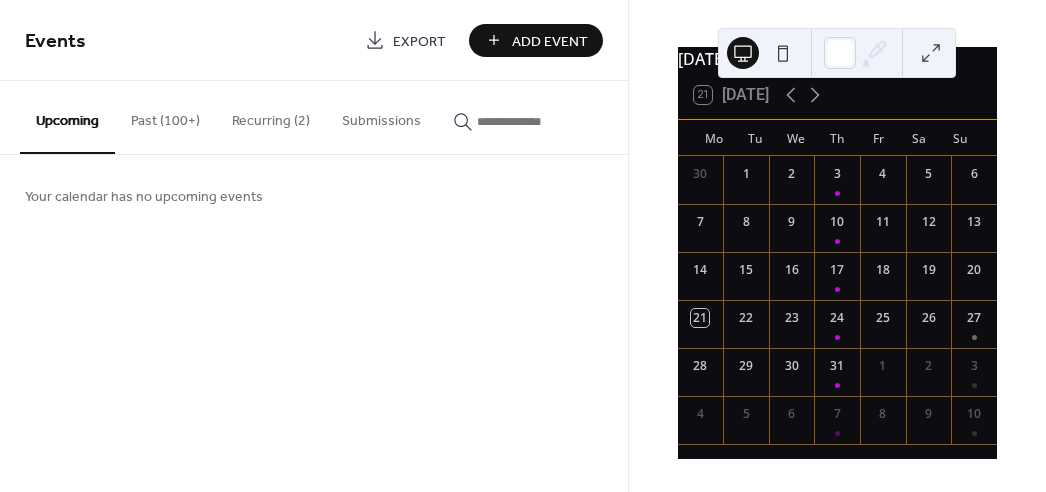 click on "July 2025 21 Today Mo Tu We Th Fr Sa Su 30 1 2 3 4 5 6 7 8 9 10 11 12 13 14 15 16 17 18 19 20 21 22 23 24 25 26 27 28 29 30 31 1 2 3 4 5 6 7 8 9 10" at bounding box center [837, 246] 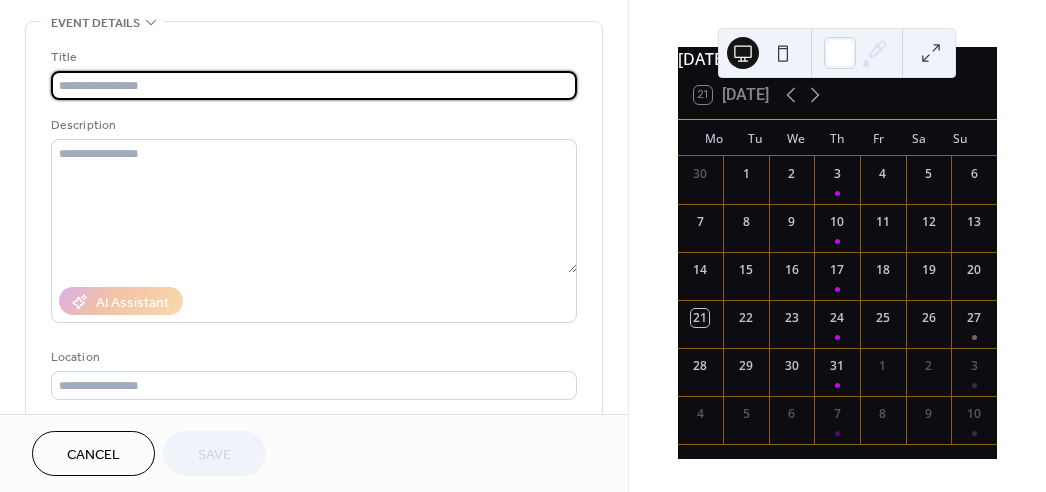 scroll, scrollTop: 0, scrollLeft: 0, axis: both 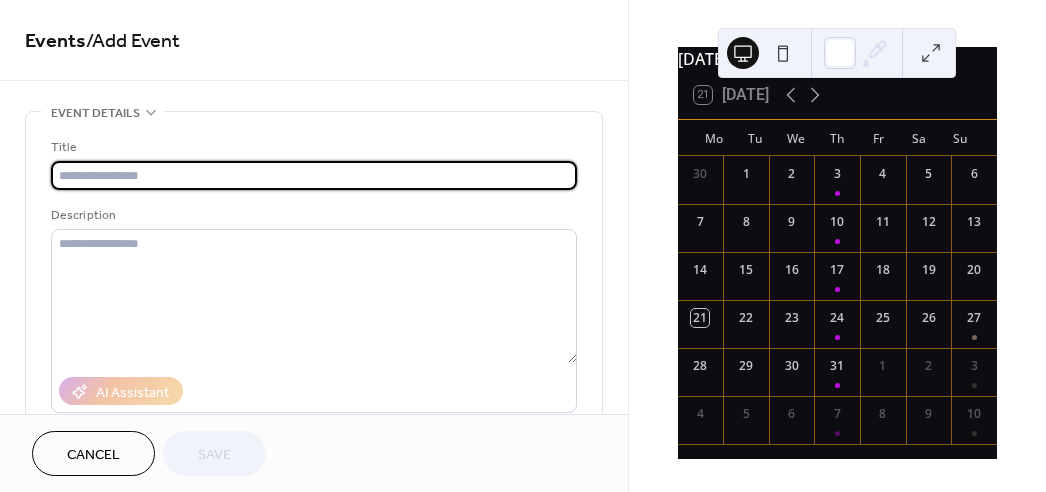 click on "Events  /  Add Event" at bounding box center (314, 40) 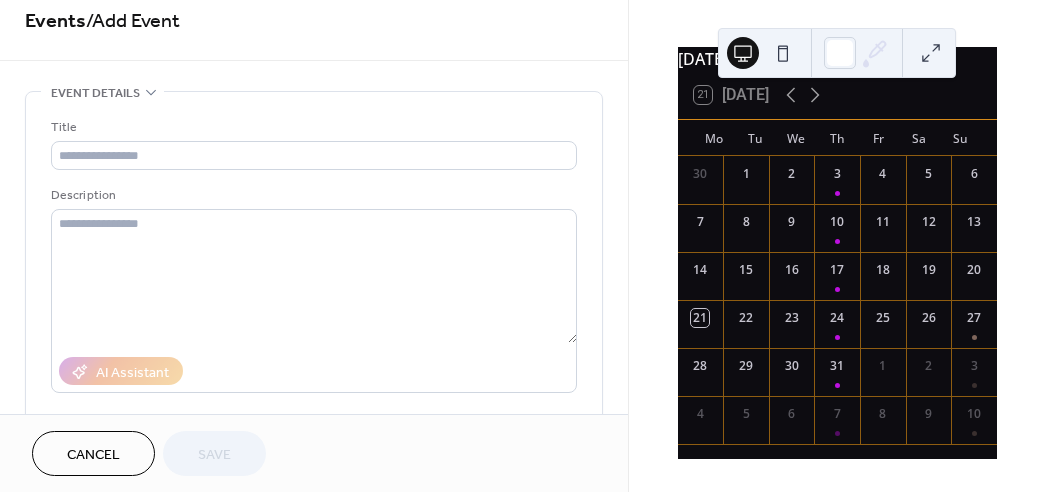 scroll, scrollTop: 0, scrollLeft: 0, axis: both 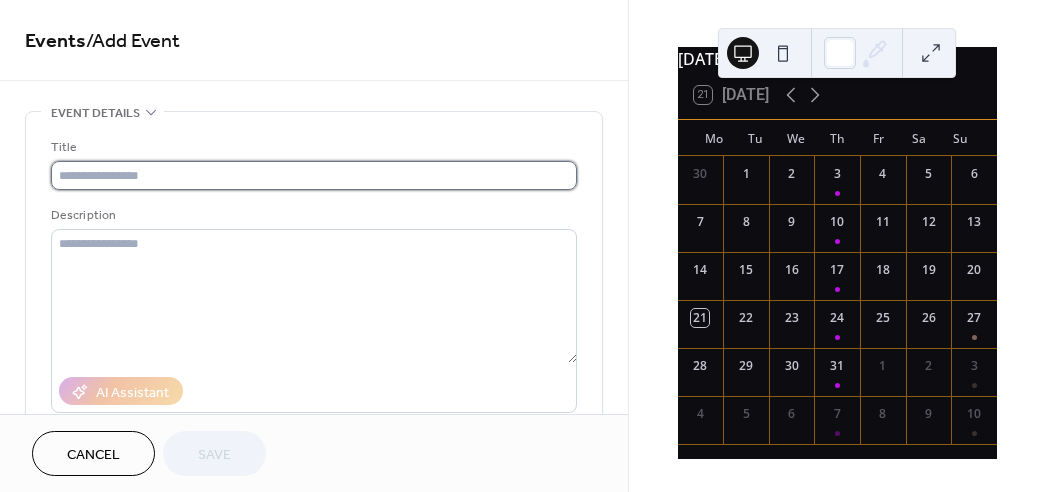 click at bounding box center [314, 175] 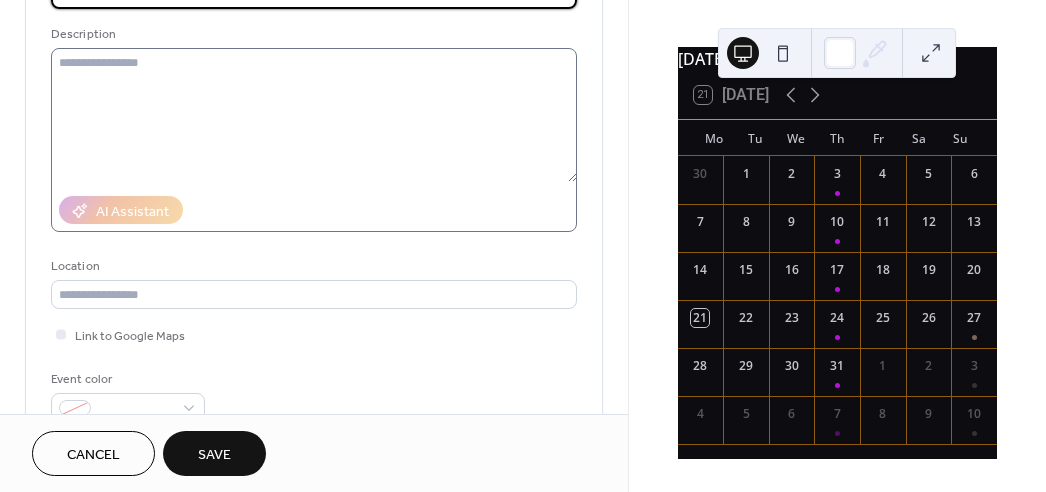 scroll, scrollTop: 164, scrollLeft: 0, axis: vertical 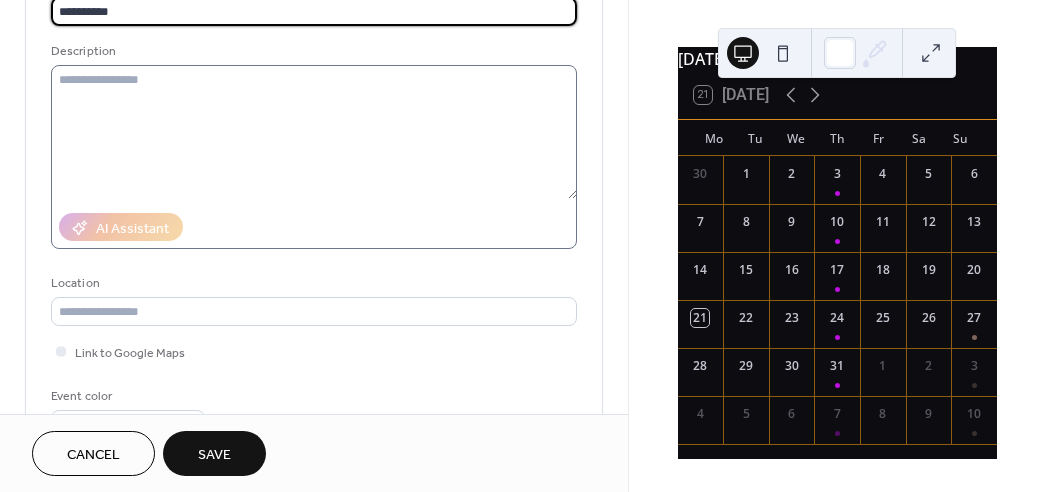 type on "**********" 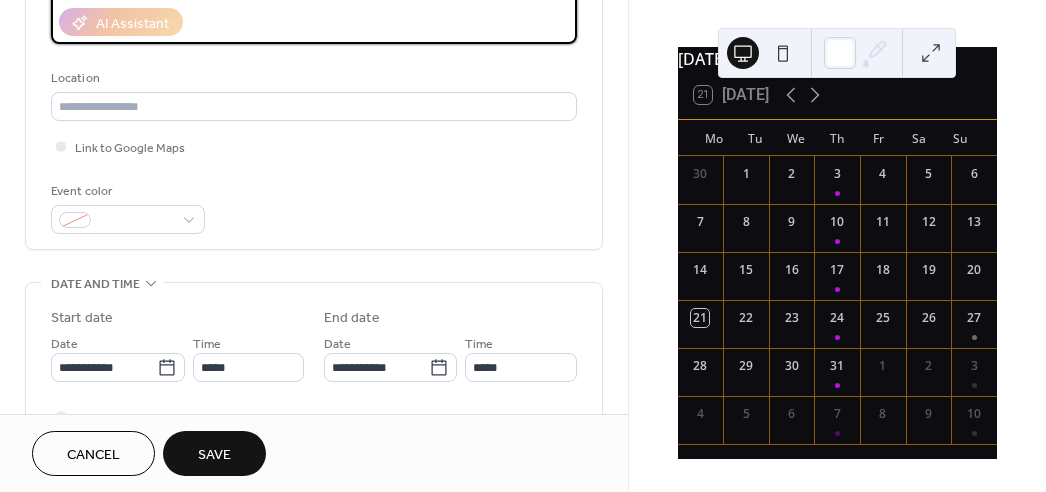 scroll, scrollTop: 436, scrollLeft: 0, axis: vertical 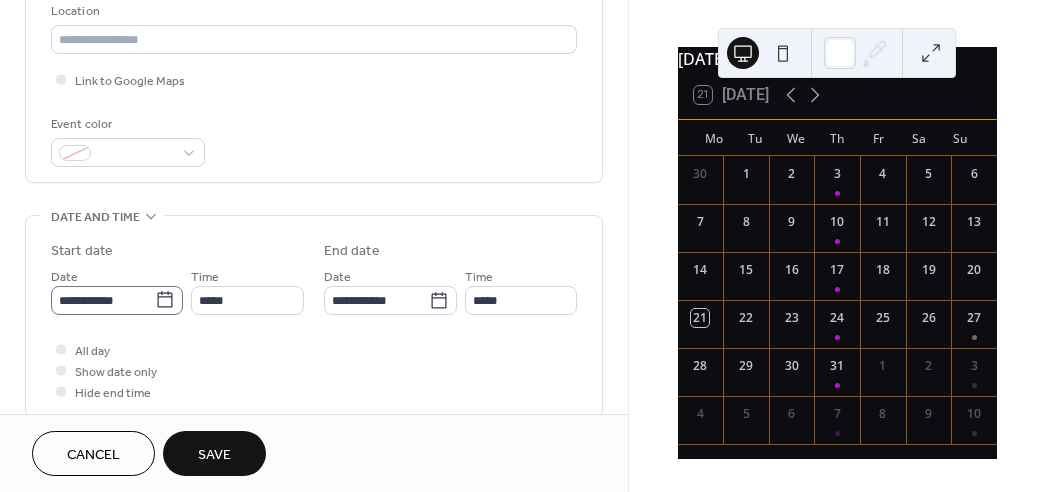 click 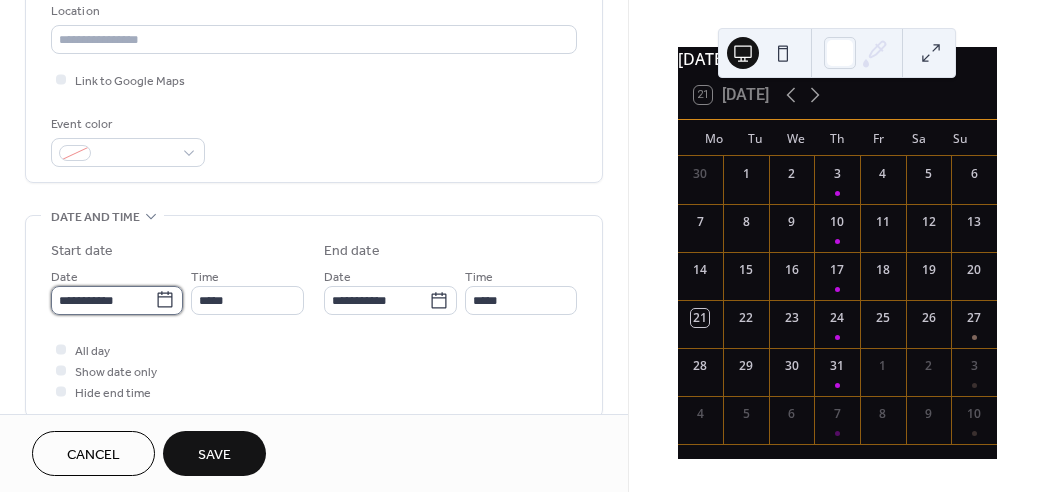 click on "**********" at bounding box center (103, 300) 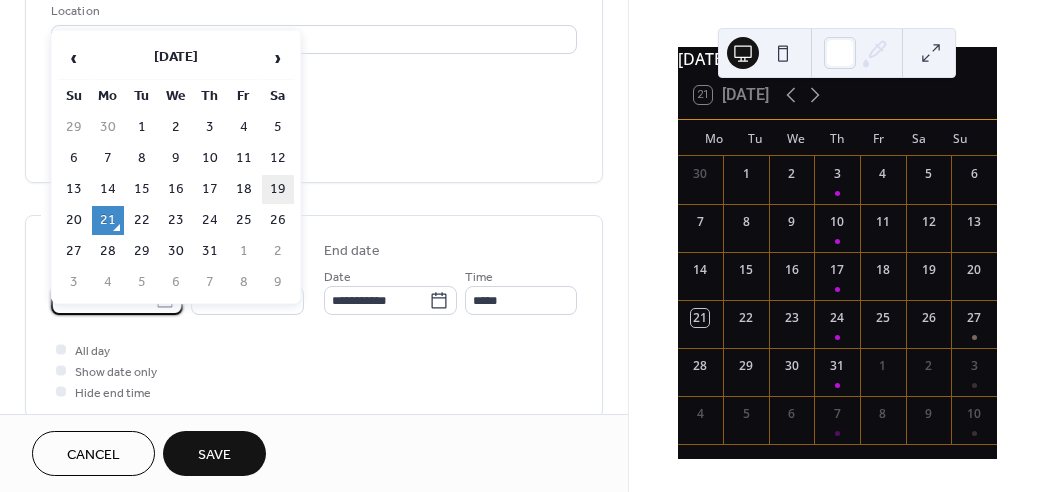 click on "19" at bounding box center (278, 189) 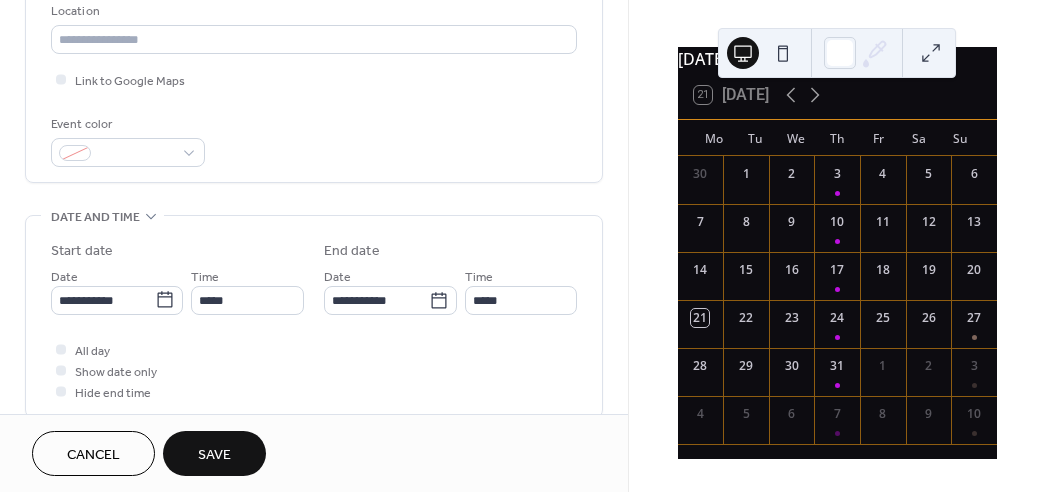 type on "**********" 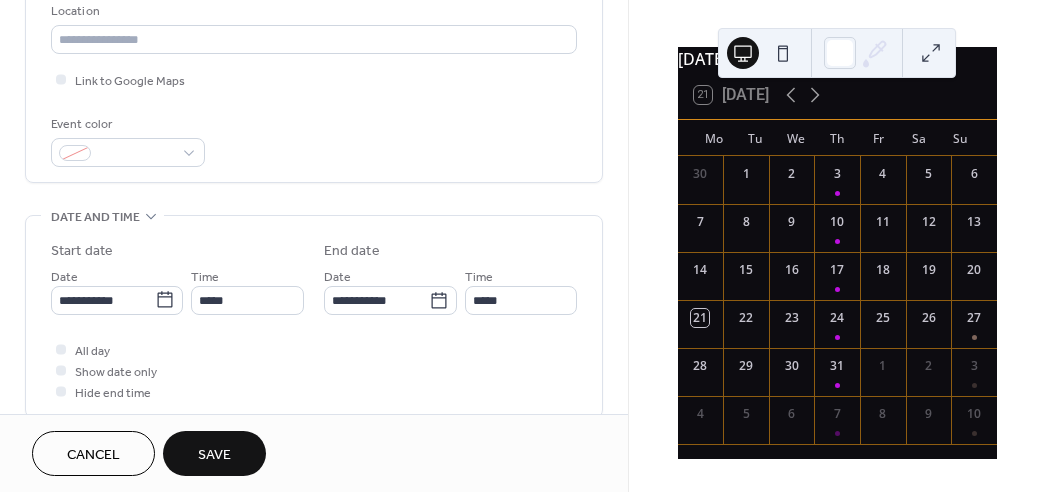 type on "**********" 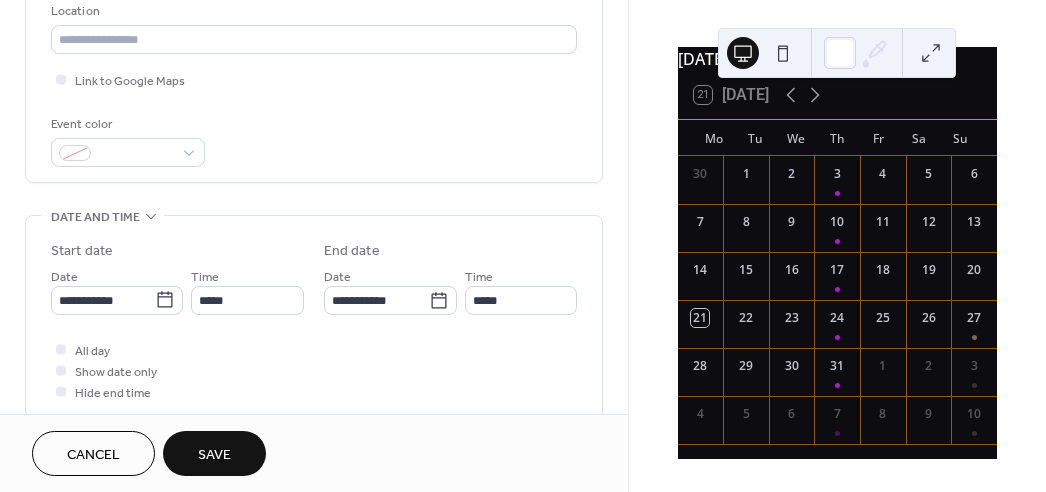 scroll, scrollTop: 618, scrollLeft: 0, axis: vertical 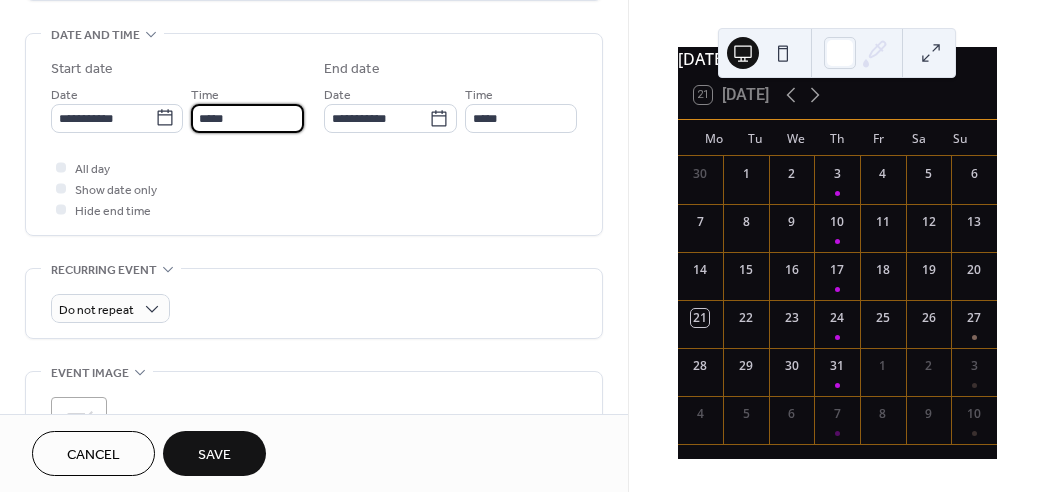 click on "*****" at bounding box center (247, 118) 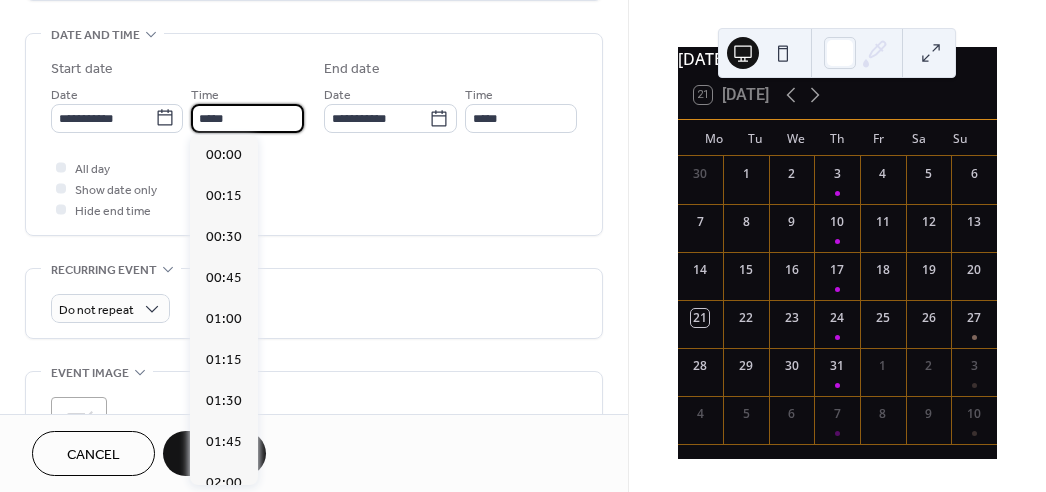 scroll, scrollTop: 1950, scrollLeft: 0, axis: vertical 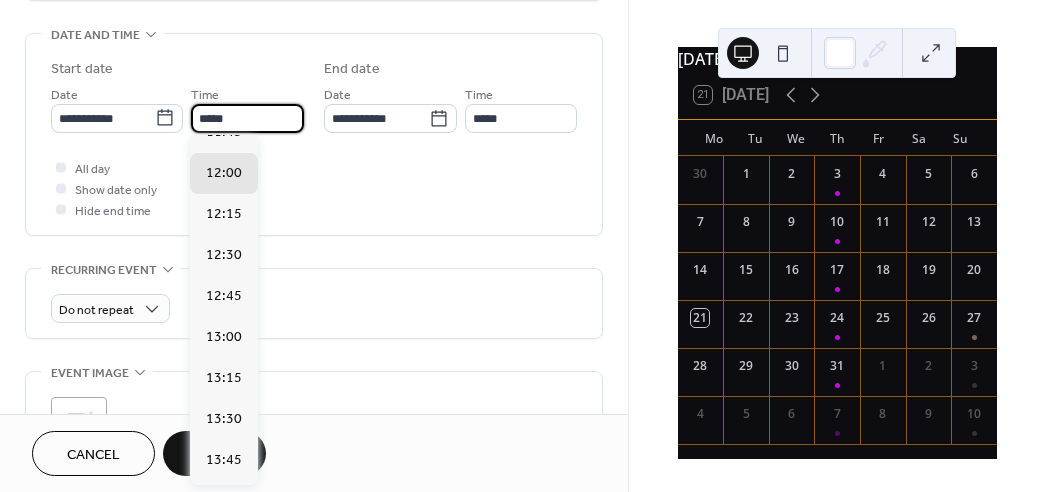 click on "*****" at bounding box center (247, 118) 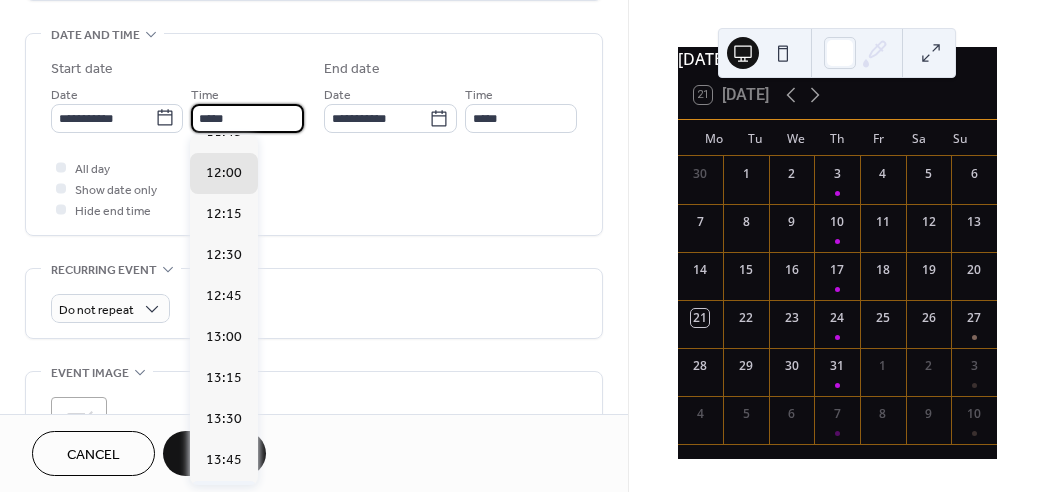 drag, startPoint x: 217, startPoint y: 113, endPoint x: 227, endPoint y: 208, distance: 95.524864 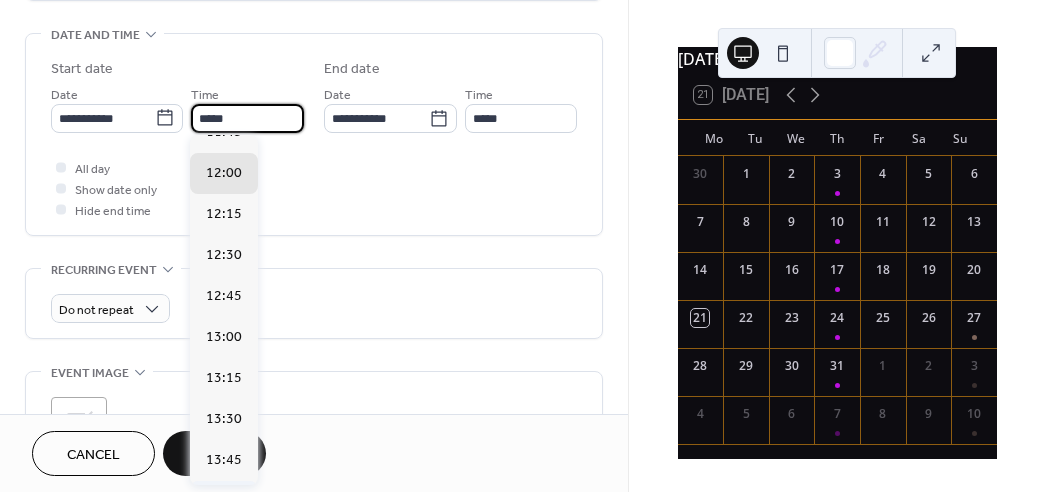 click on "Time *****" at bounding box center (247, 108) 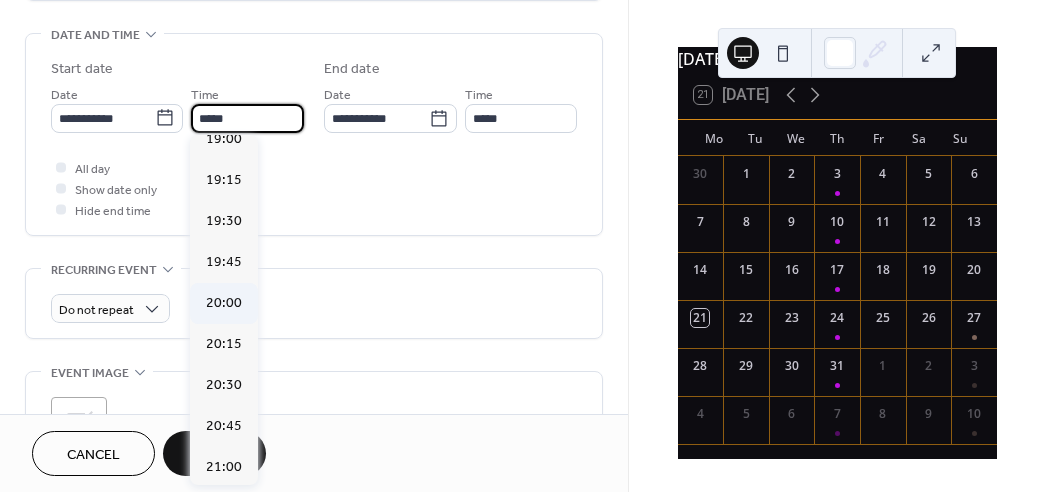 scroll, scrollTop: 3223, scrollLeft: 0, axis: vertical 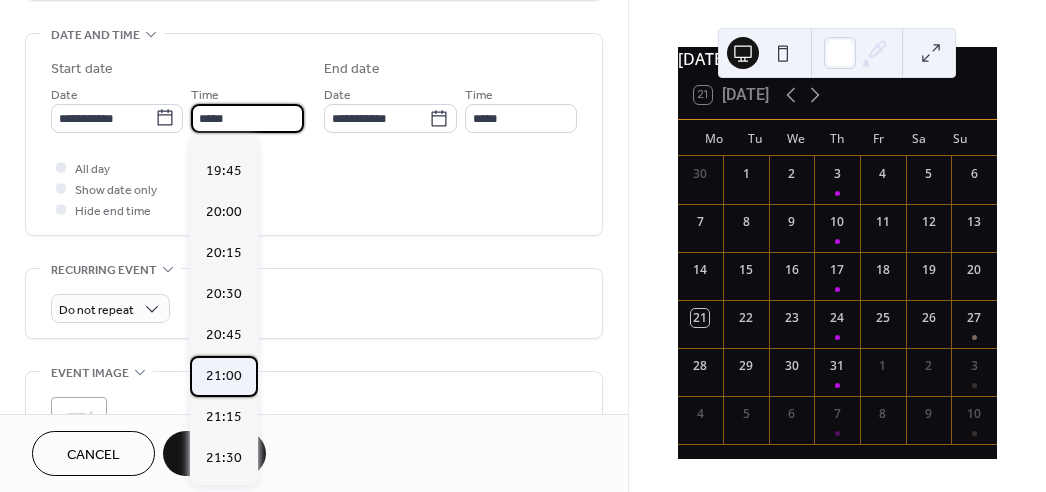 click on "21:00" at bounding box center (224, 375) 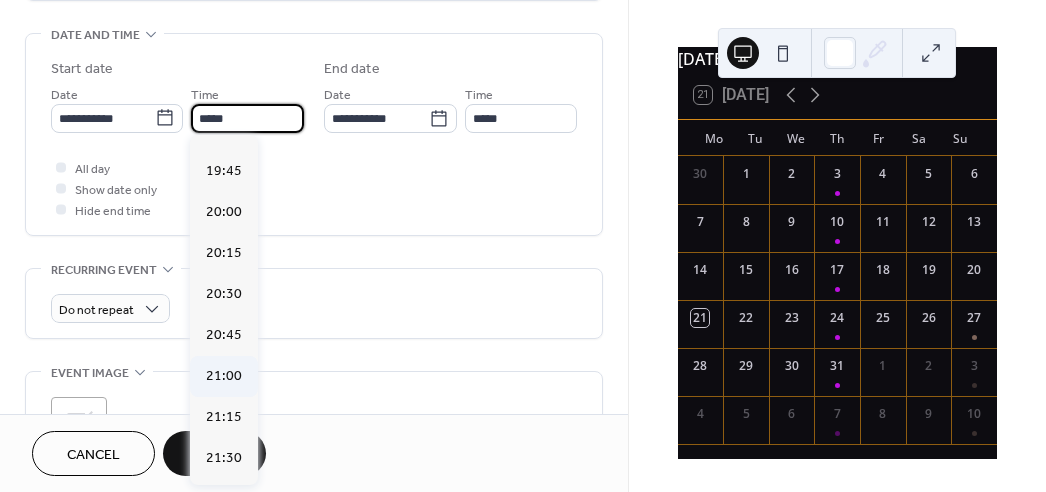 type on "*****" 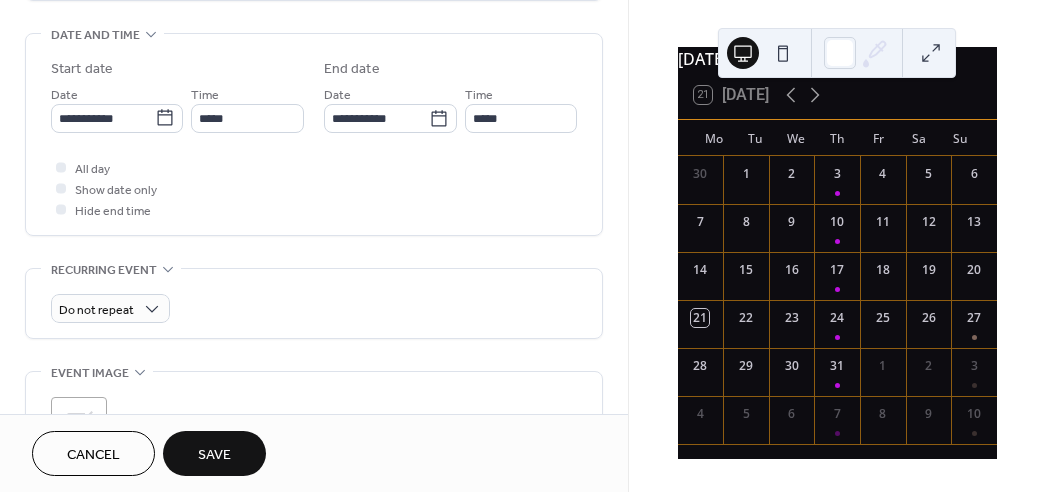 click on "**********" at bounding box center [314, 134] 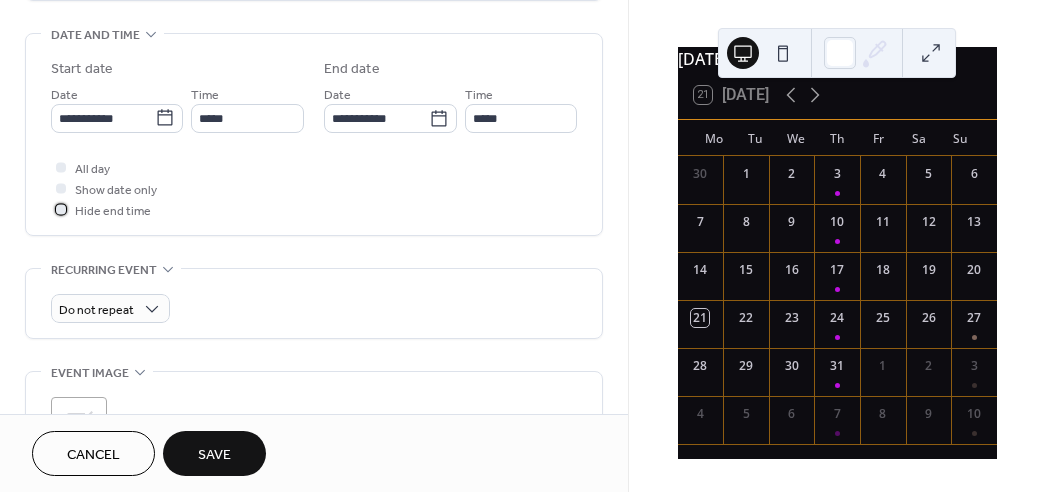 click on "Hide end time" at bounding box center [113, 211] 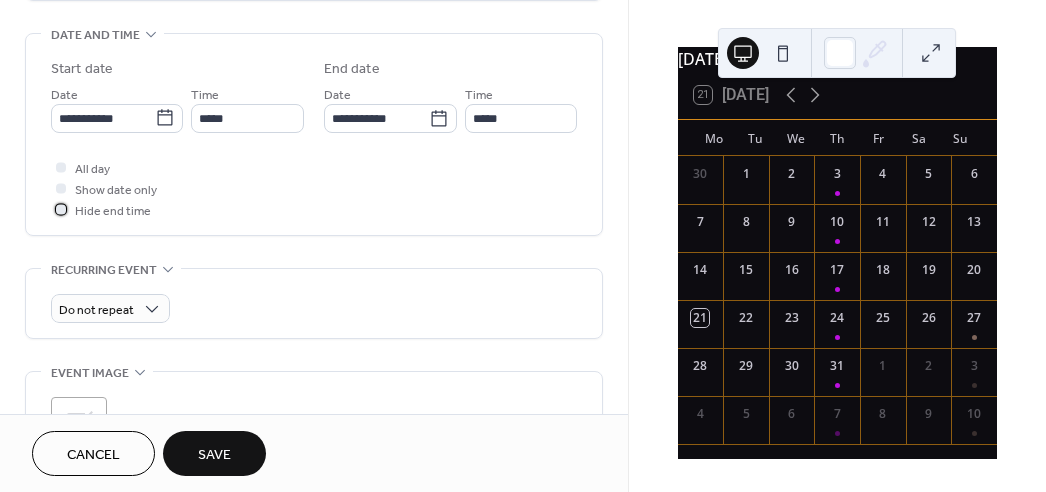 scroll, scrollTop: 709, scrollLeft: 0, axis: vertical 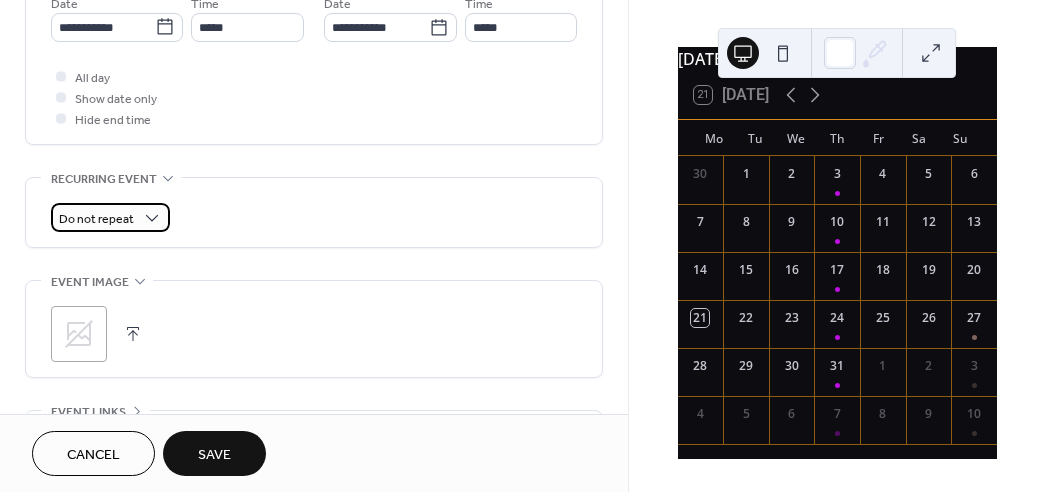 click on "Do not repeat" at bounding box center [110, 217] 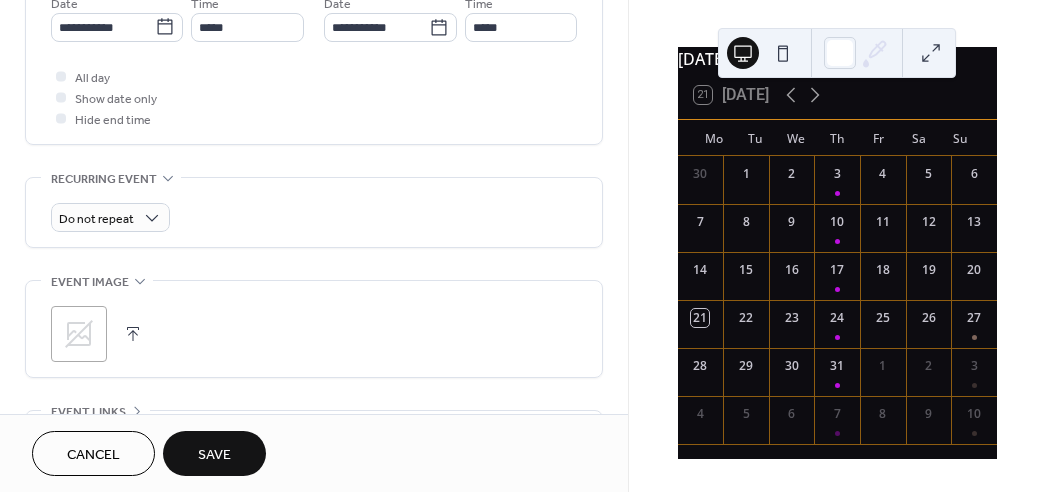 click on "Do not repeat" at bounding box center [314, 212] 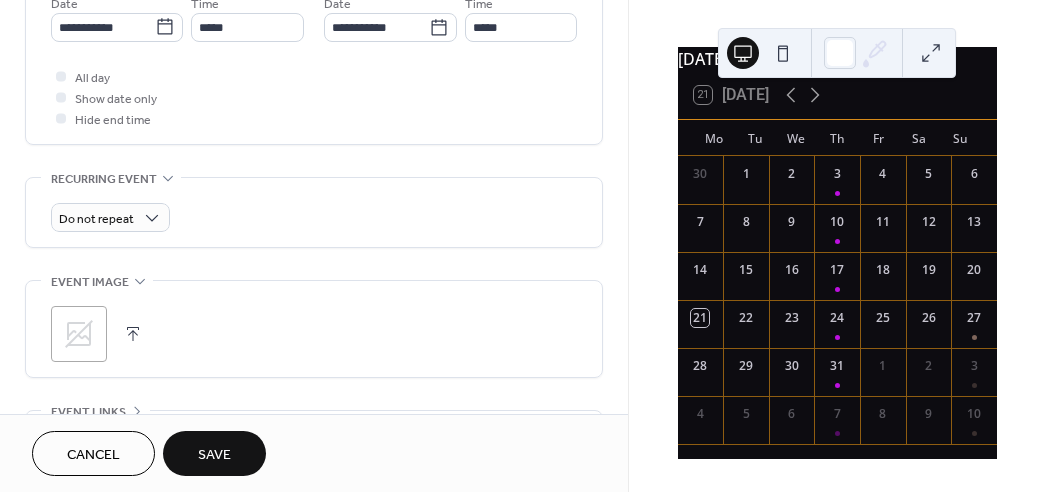 scroll, scrollTop: 800, scrollLeft: 0, axis: vertical 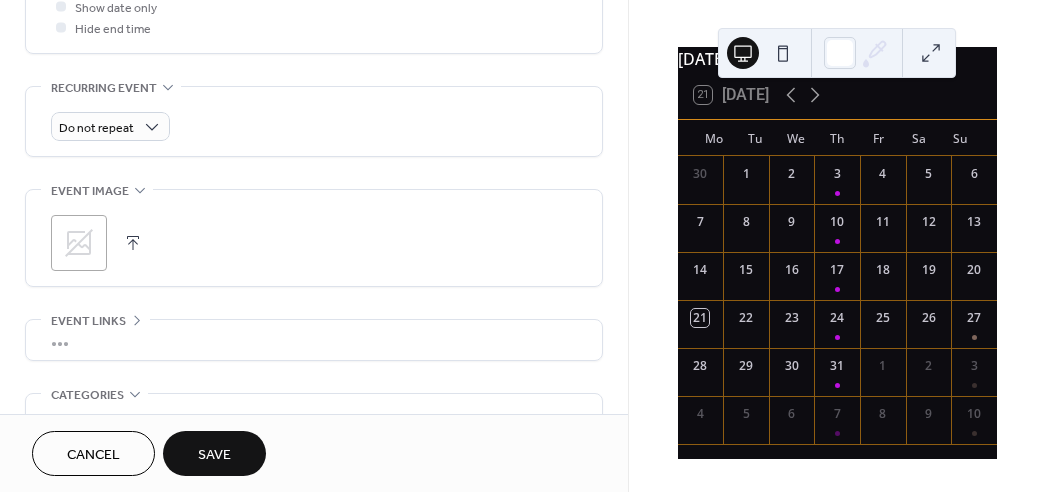 click on "Do not repeat" at bounding box center [314, 121] 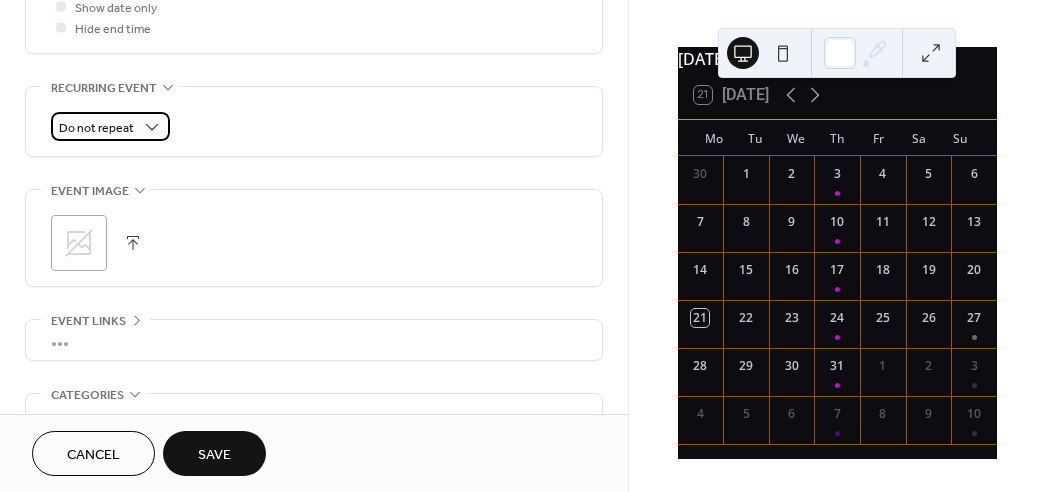click on "Do not repeat" at bounding box center [96, 128] 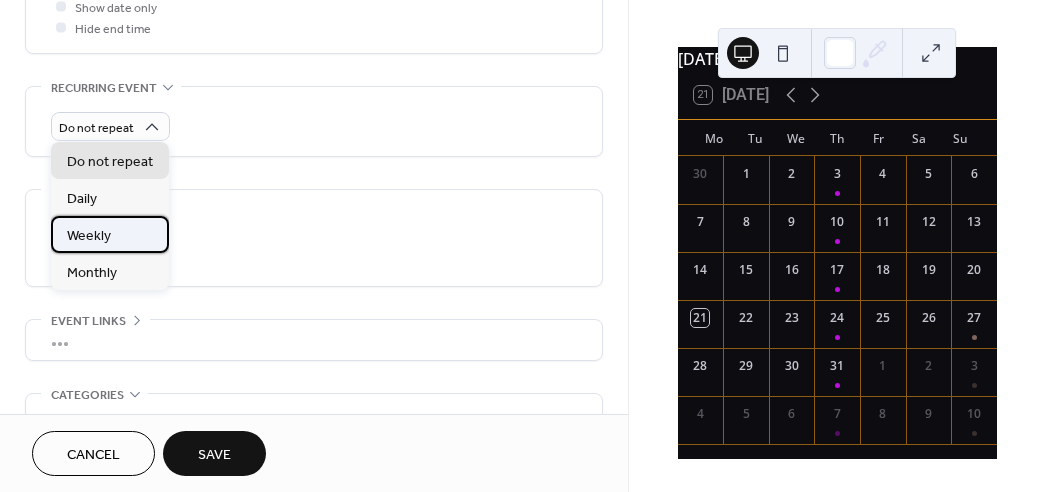 click on "Weekly" at bounding box center (89, 235) 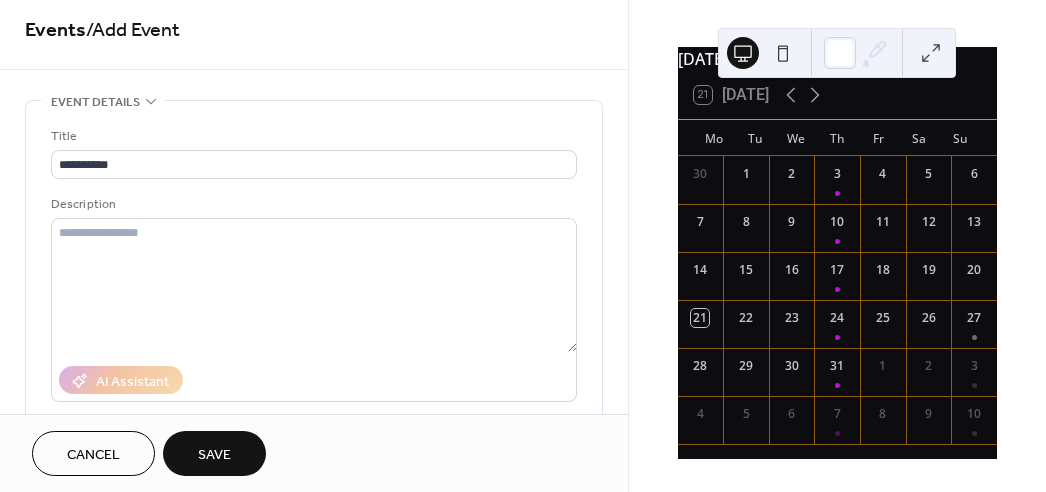 scroll, scrollTop: 0, scrollLeft: 0, axis: both 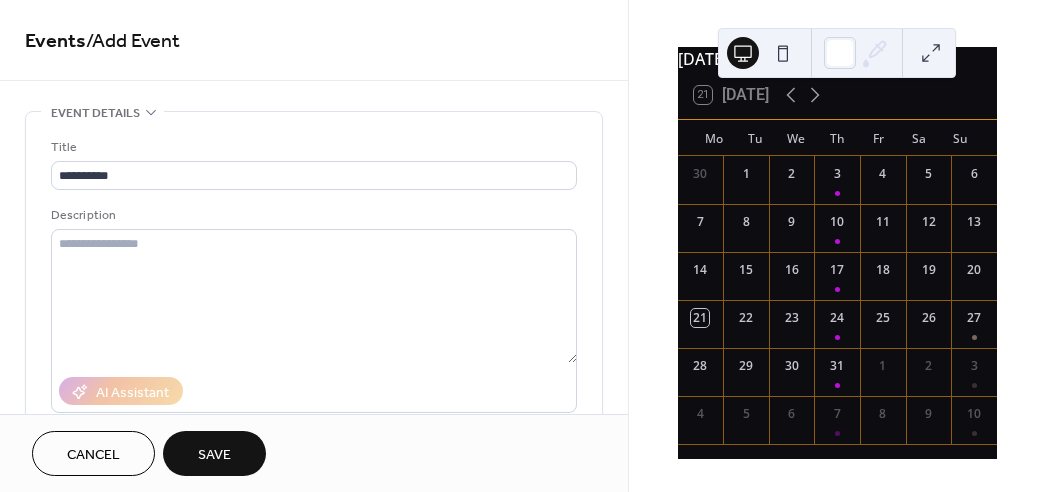 click on "Save" at bounding box center [214, 455] 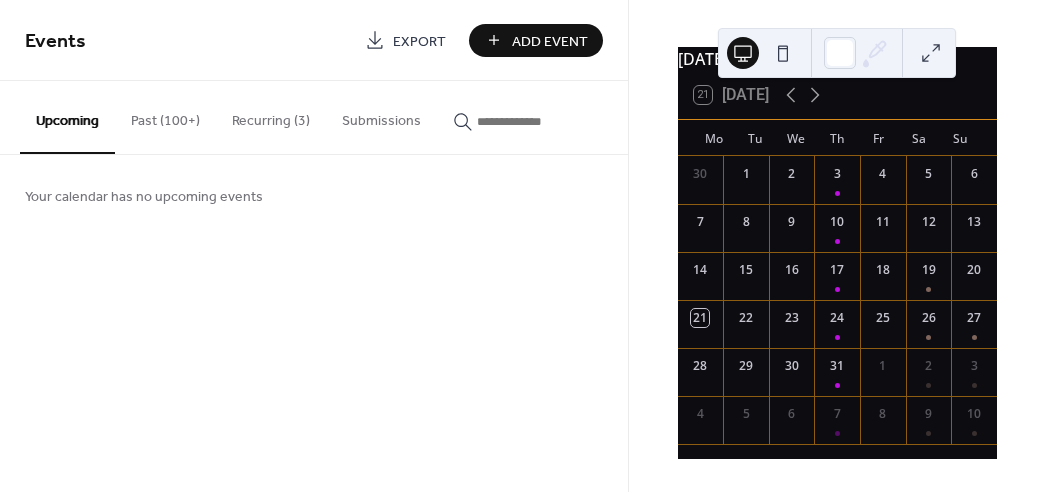 click on "Recurring (3)" at bounding box center [271, 116] 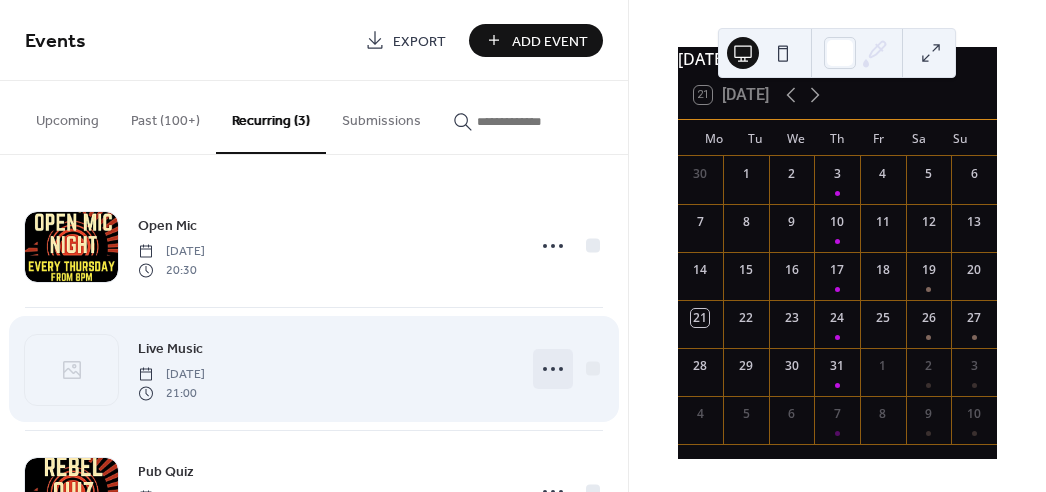 click 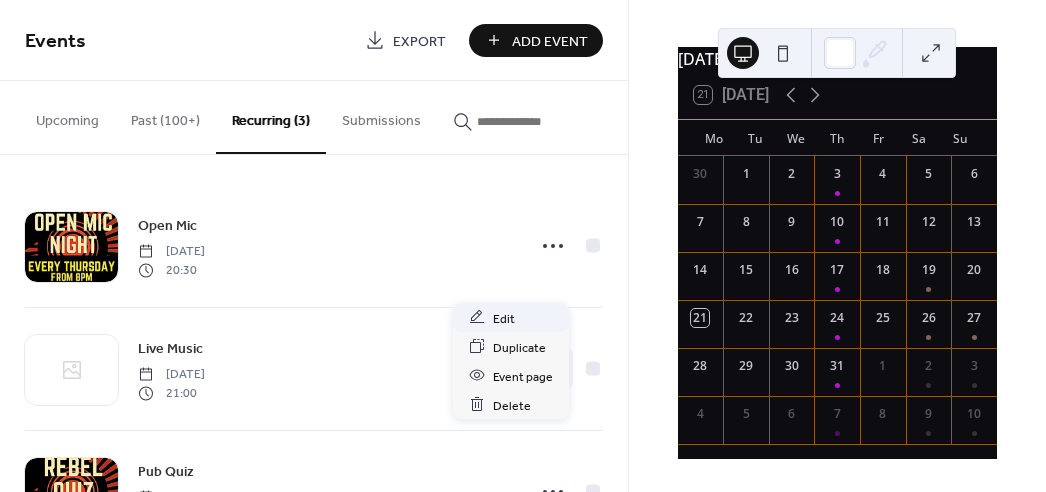 scroll, scrollTop: 89, scrollLeft: 0, axis: vertical 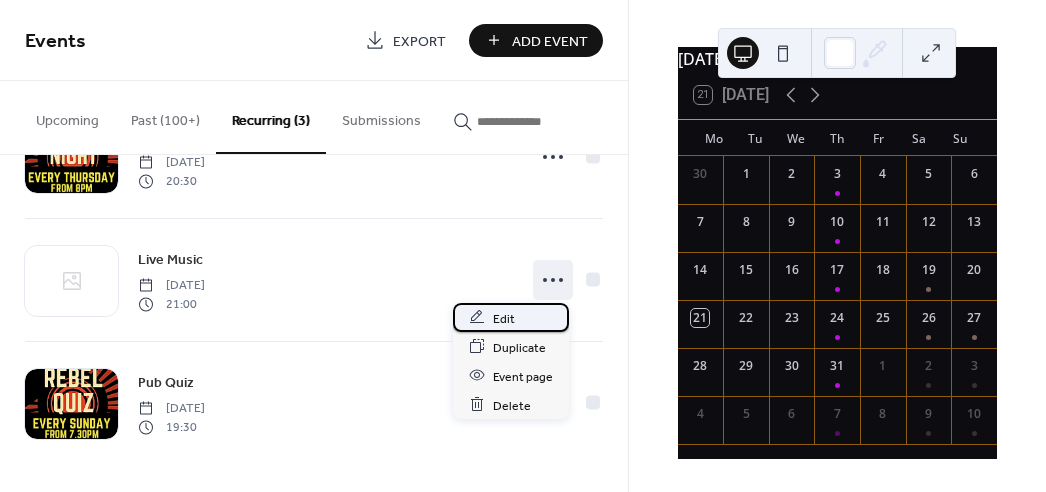click on "Edit" at bounding box center [504, 318] 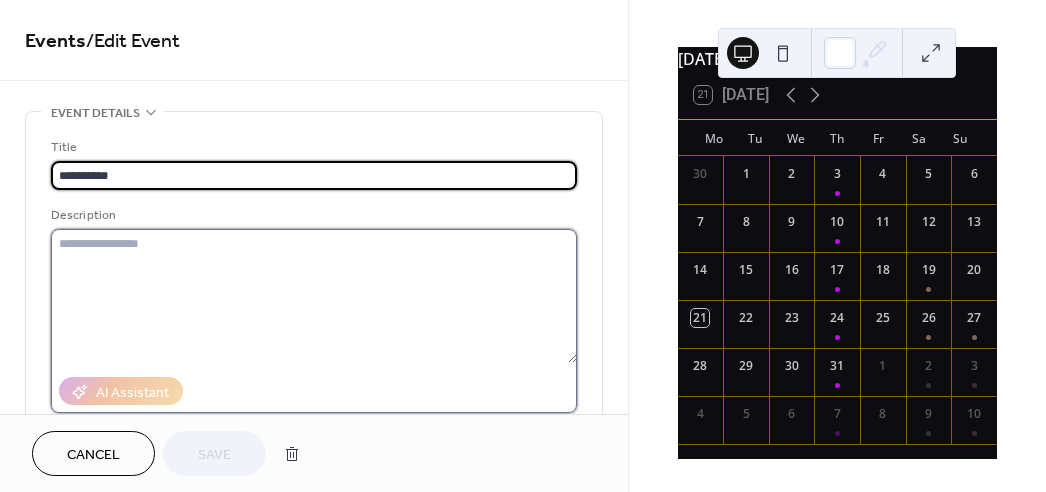 click at bounding box center [314, 296] 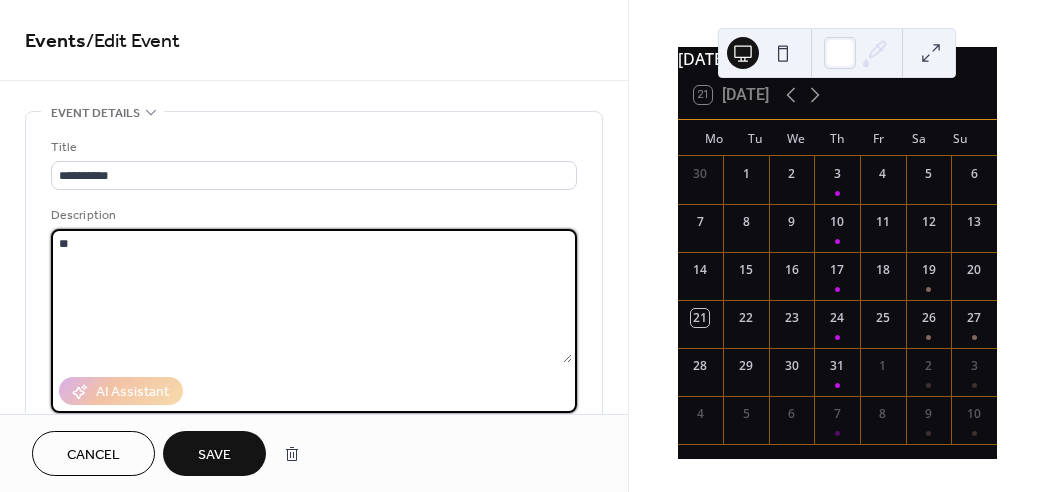 type on "*" 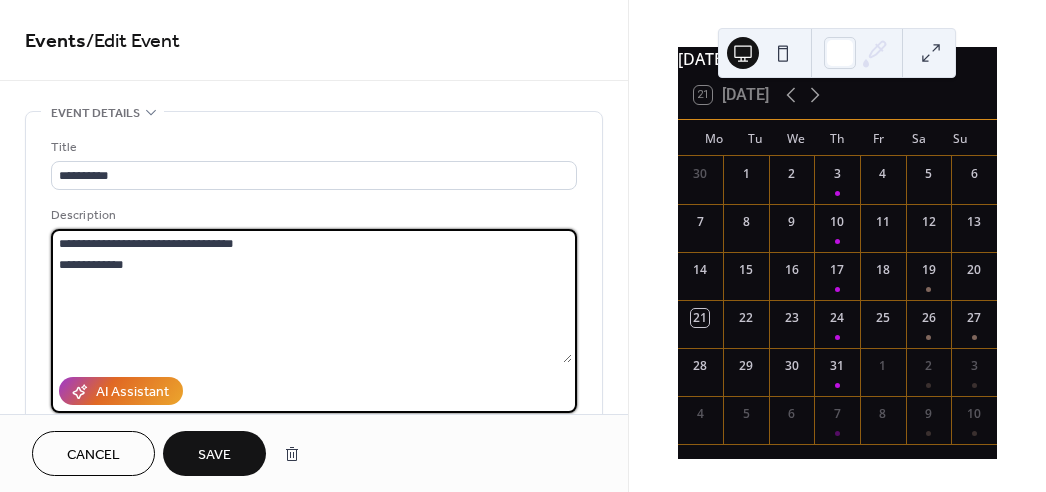 click on "**********" at bounding box center [311, 296] 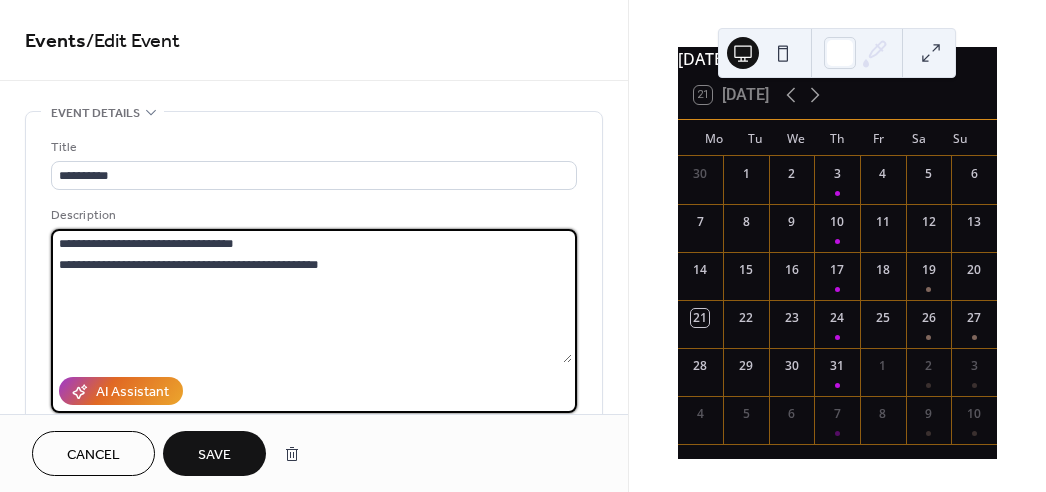 click on "**********" at bounding box center [311, 296] 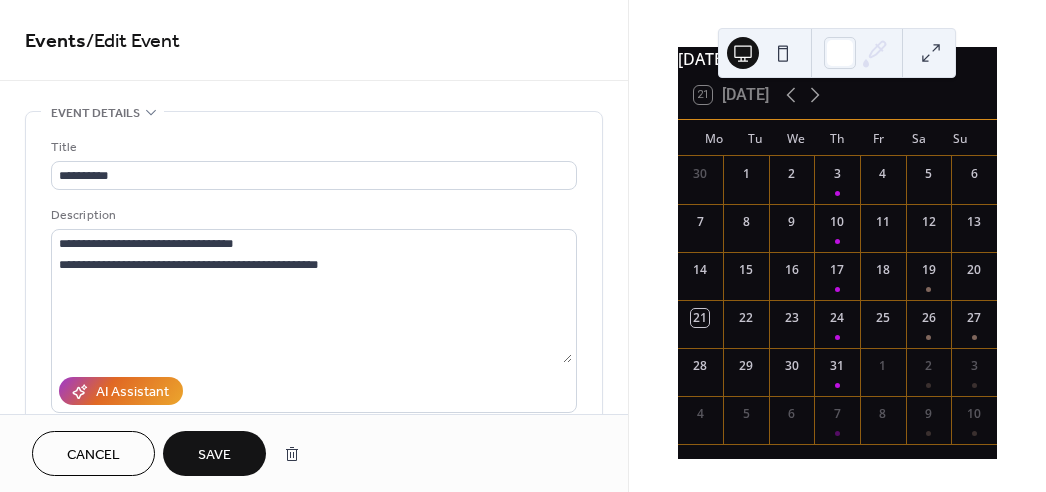 click on "Save" at bounding box center [214, 453] 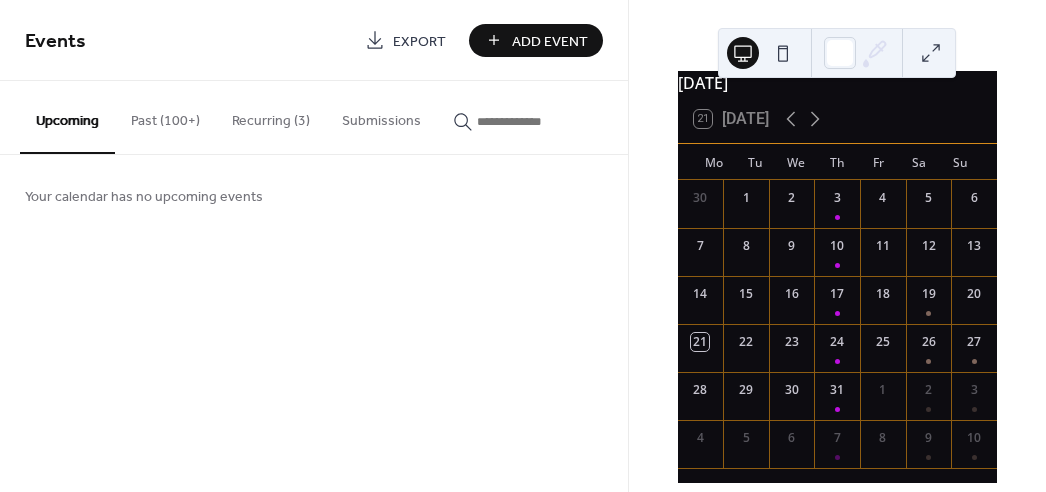 scroll, scrollTop: 70, scrollLeft: 0, axis: vertical 